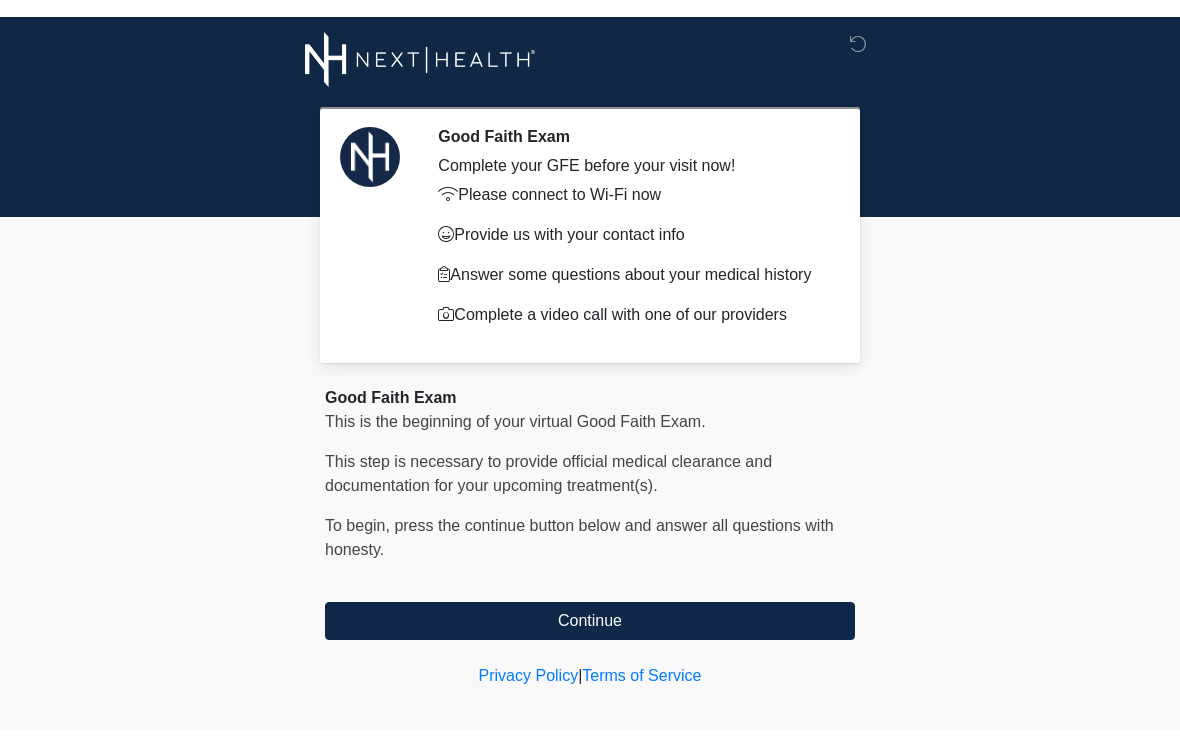 scroll, scrollTop: 0, scrollLeft: 0, axis: both 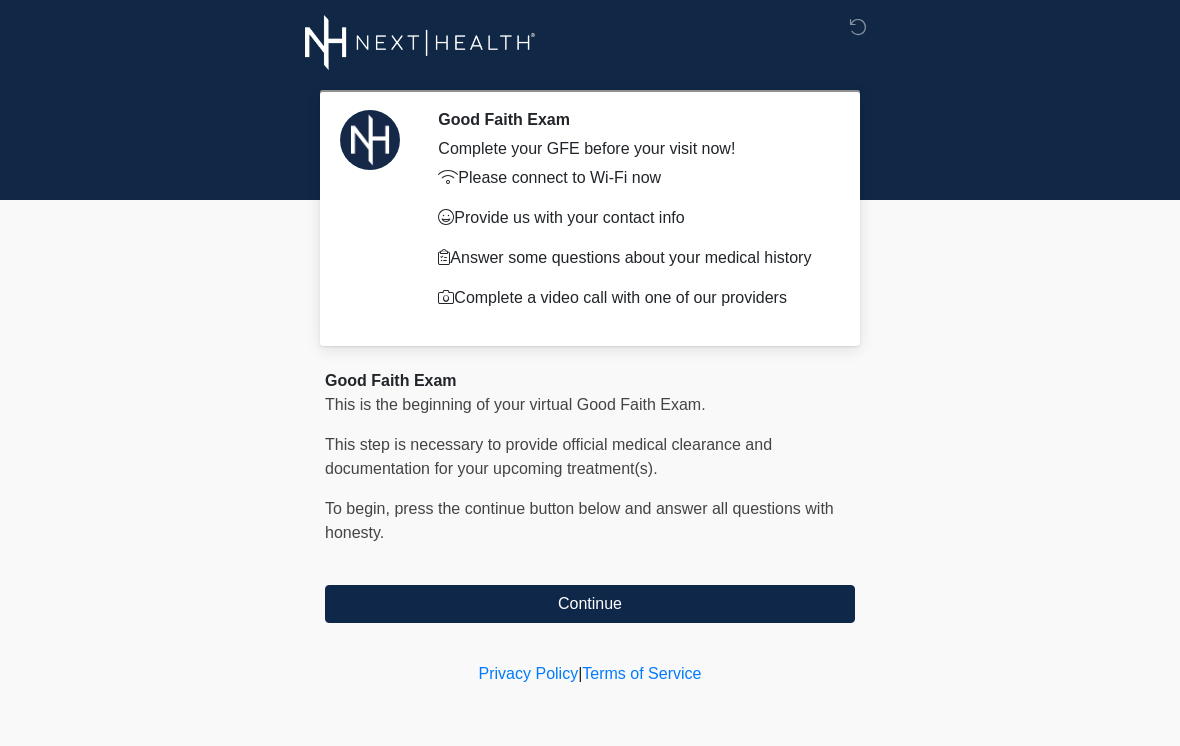 click on "Good Faith Exam
This is the beginning of your virtual Good Faith Exam.  ﻿﻿﻿﻿﻿﻿﻿﻿This step is necessary to provide official medical clearance and documentation for your upcoming treatment(s).   ﻿﻿﻿﻿﻿﻿To begin, ﻿﻿﻿﻿﻿﻿press the continue button below and answer all questions with honesty.
Continue" at bounding box center (590, 496) 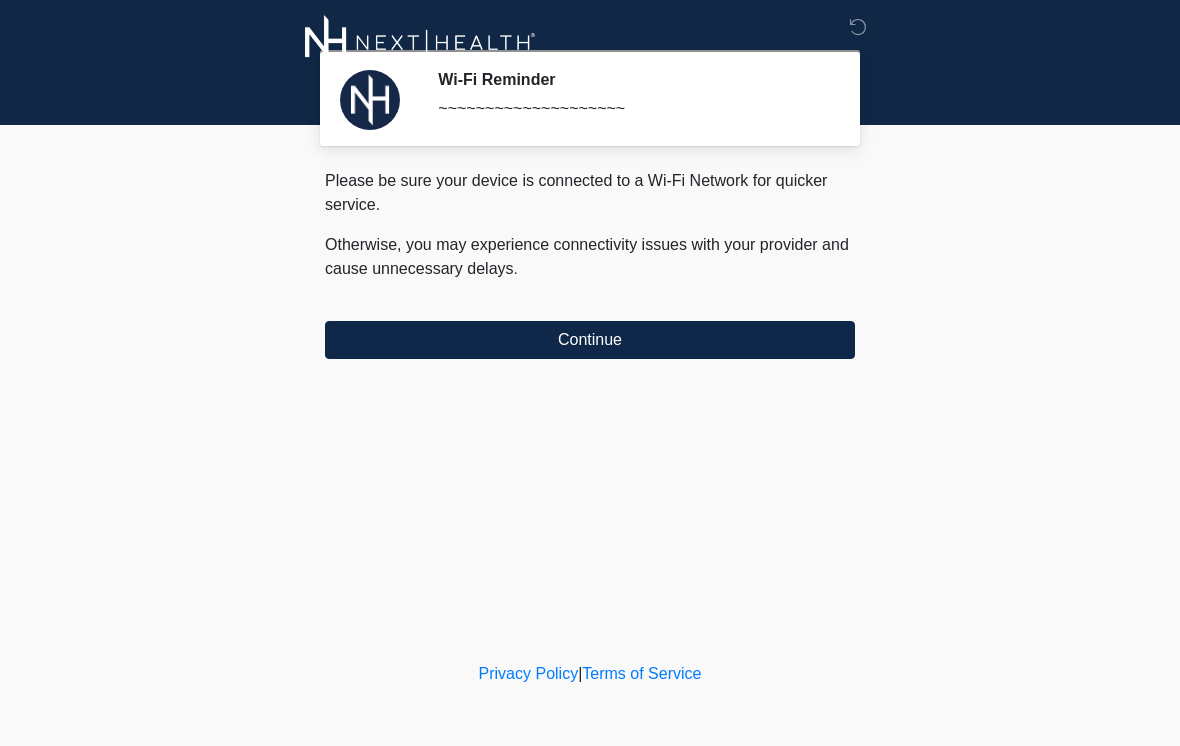 click on "Continue" at bounding box center (590, 340) 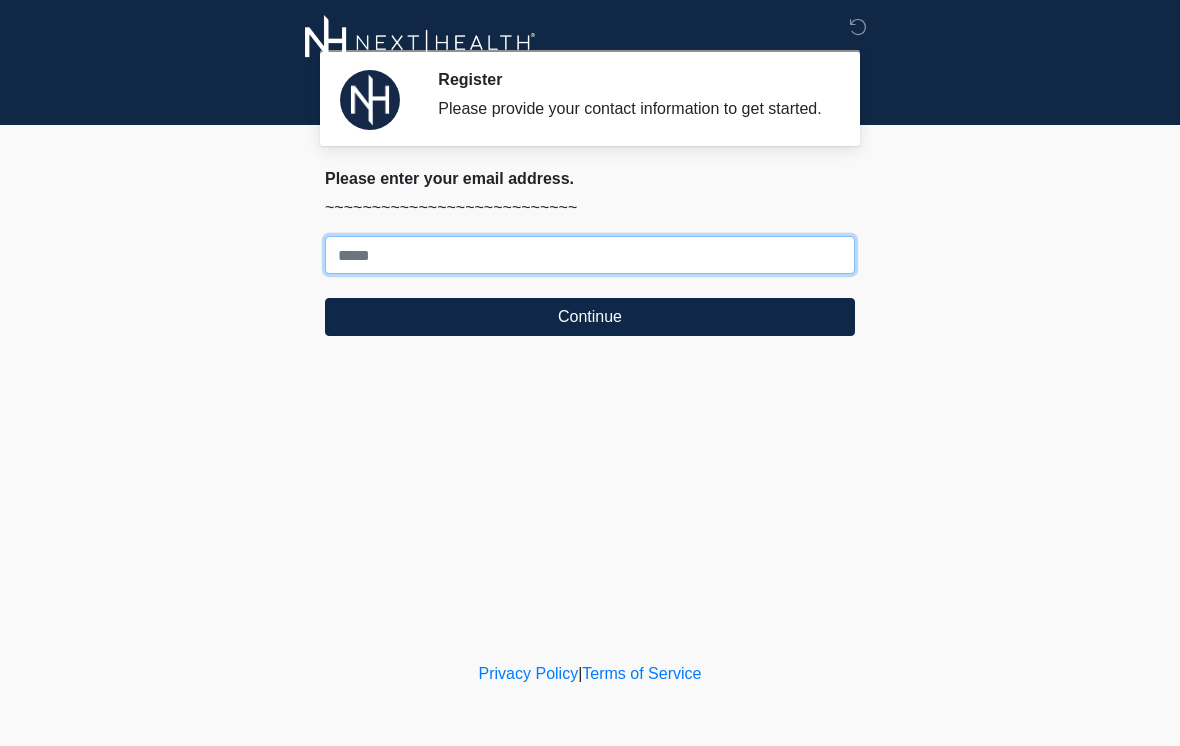 click on "Where should we email your treatment plan?" at bounding box center (590, 255) 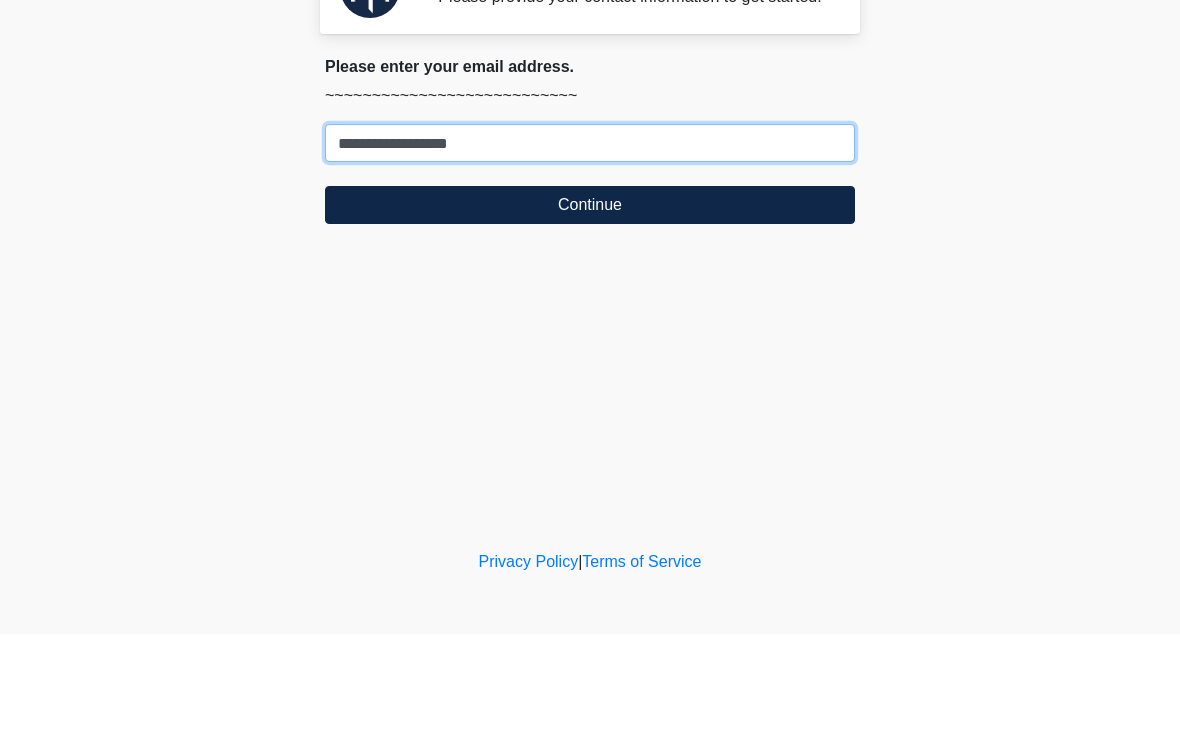 type on "**********" 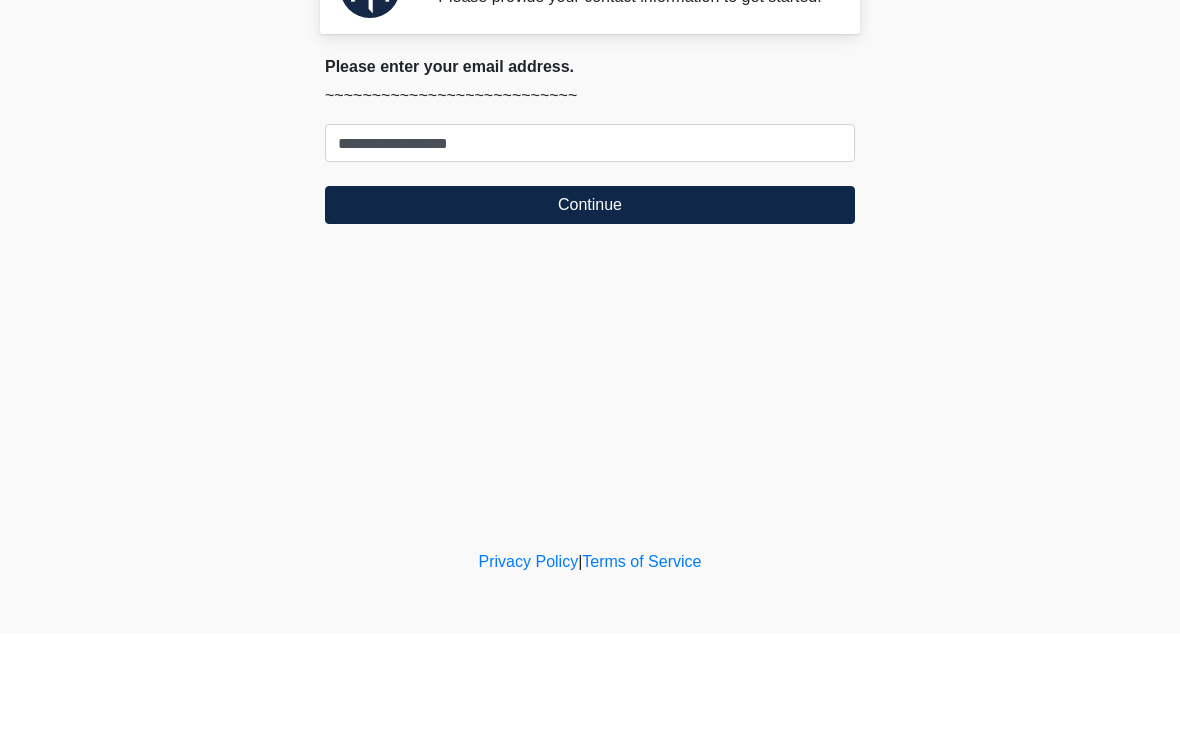 click on "Continue" at bounding box center [590, 317] 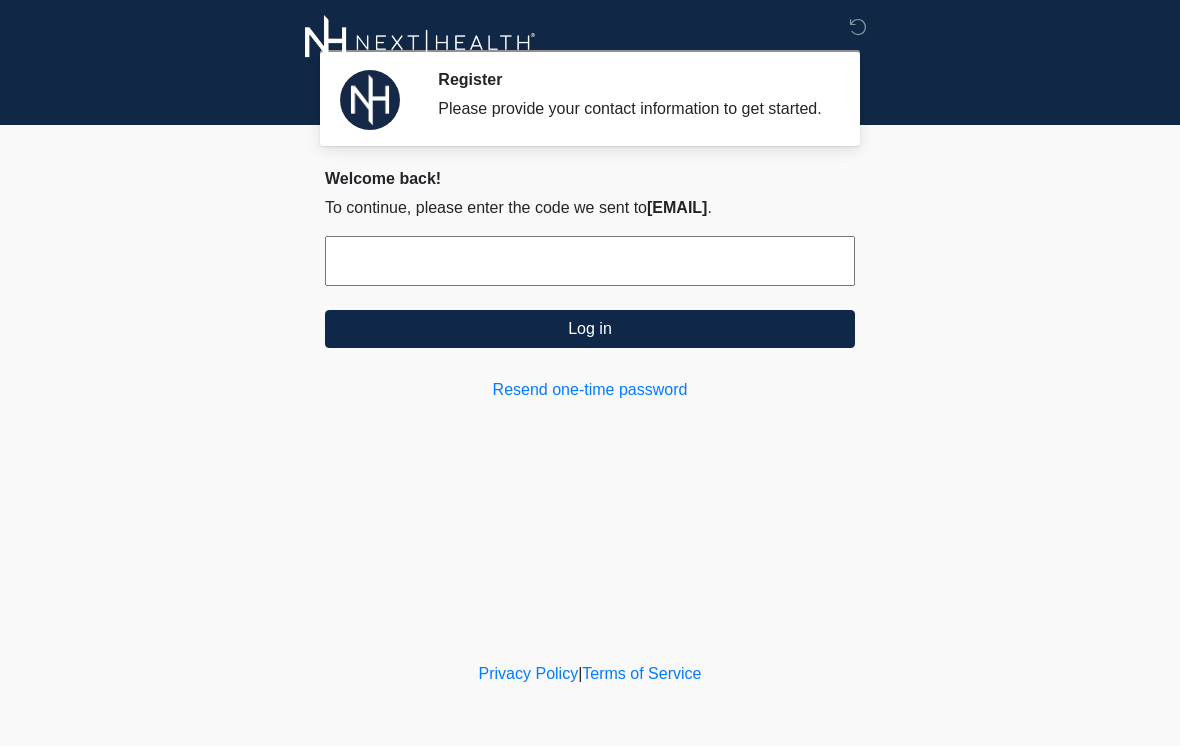 click at bounding box center [590, 261] 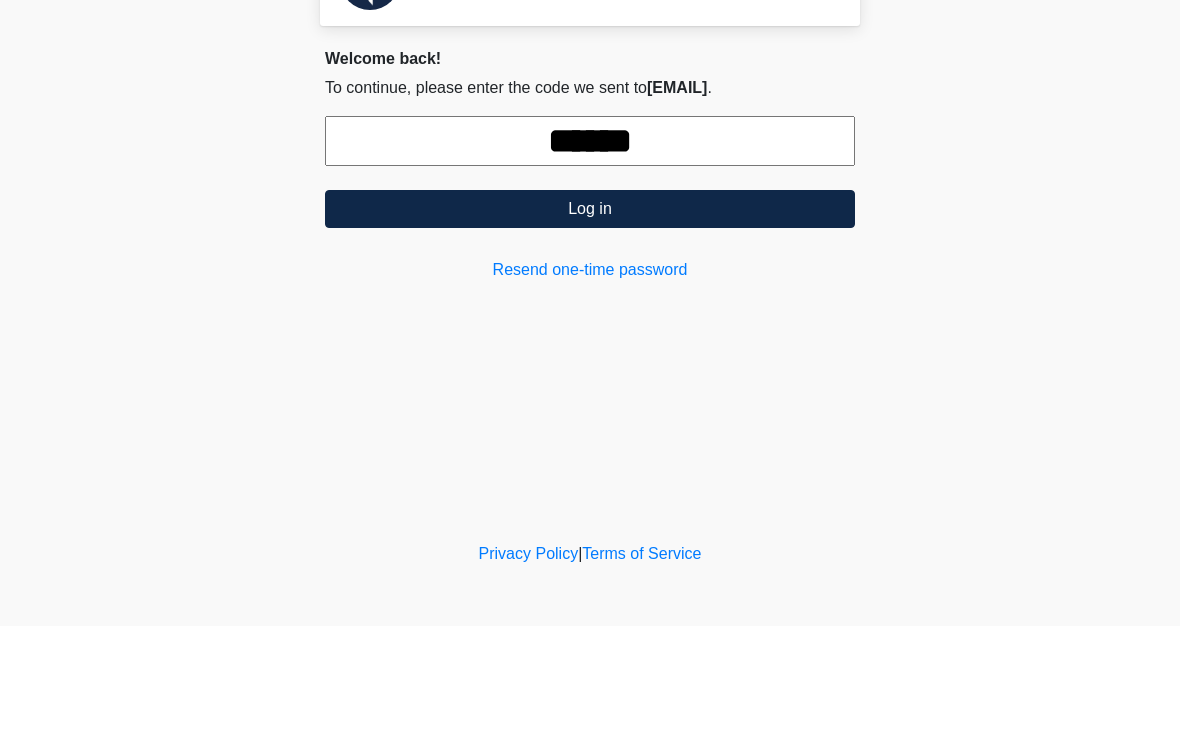 type on "******" 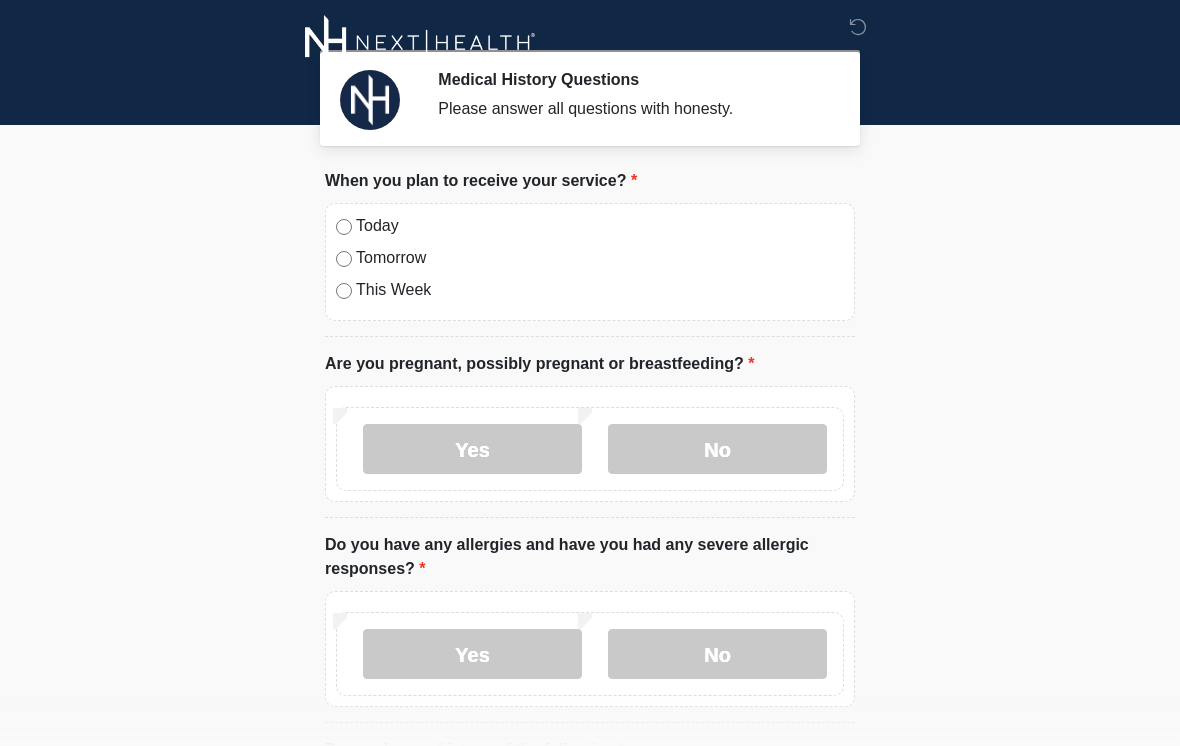 click on "Today
Tomorrow
This Week" at bounding box center (590, 262) 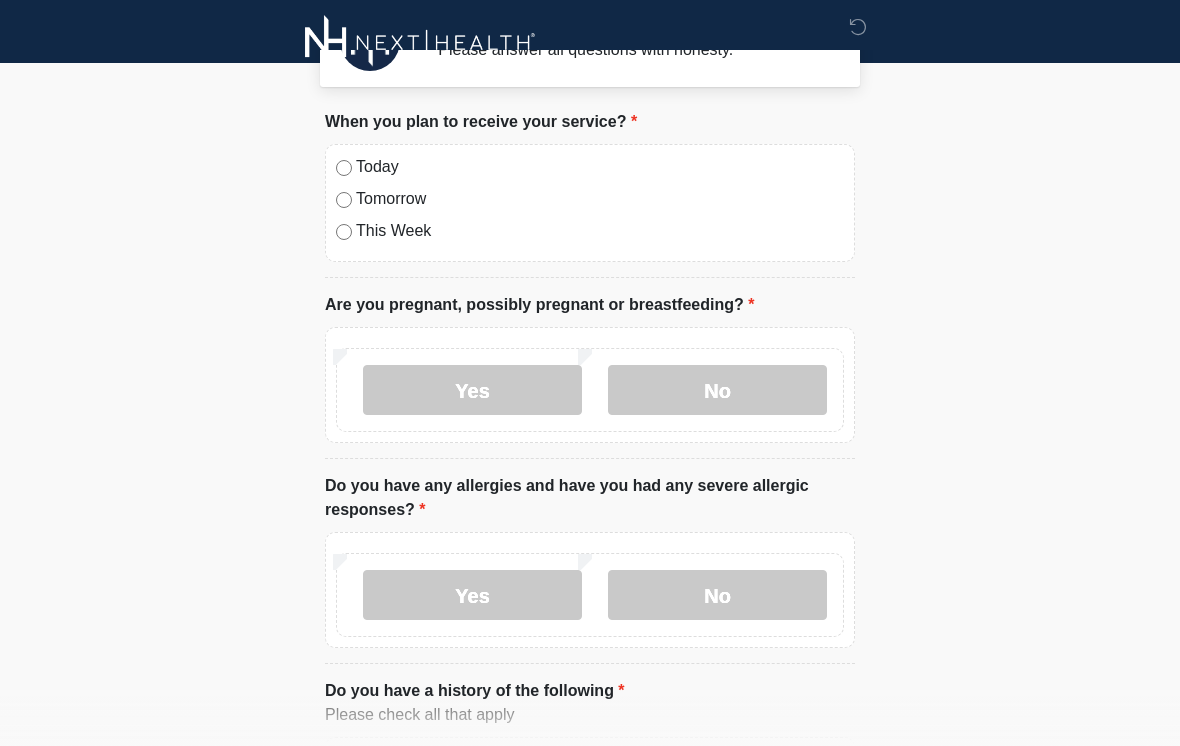 scroll, scrollTop: 73, scrollLeft: 0, axis: vertical 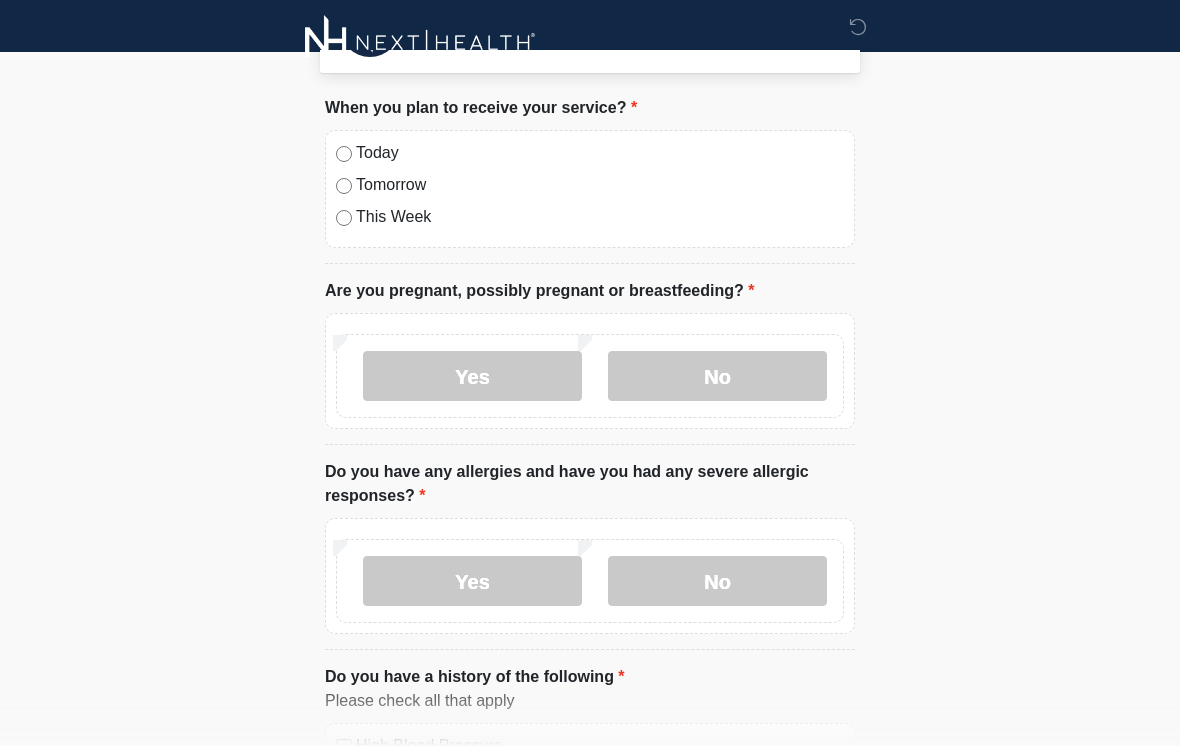 click on "Yes
No" at bounding box center [590, 376] 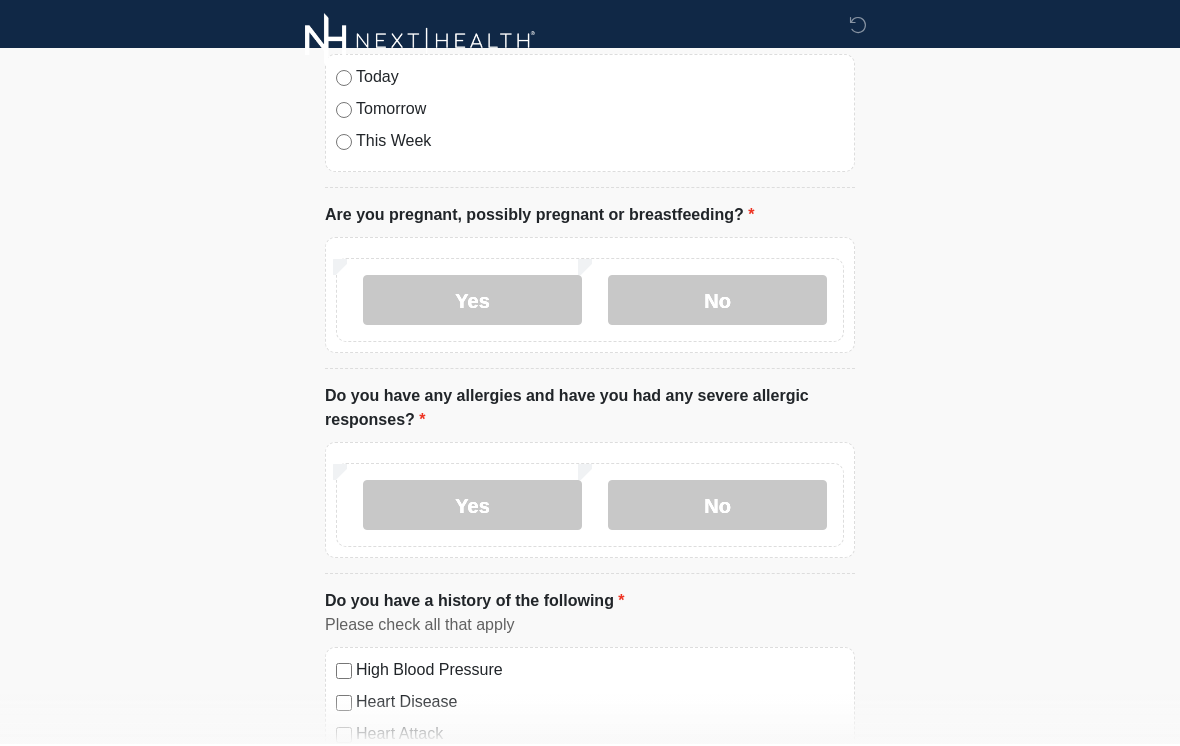 click on "No" at bounding box center [717, 507] 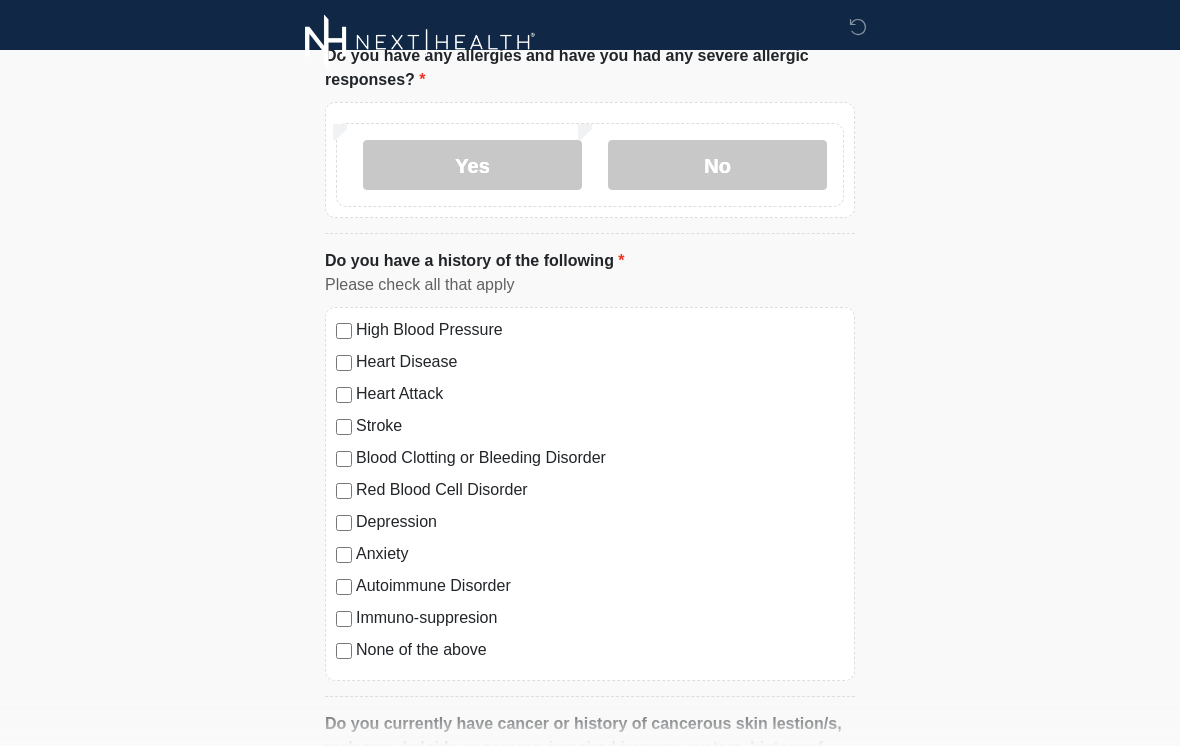 scroll, scrollTop: 497, scrollLeft: 0, axis: vertical 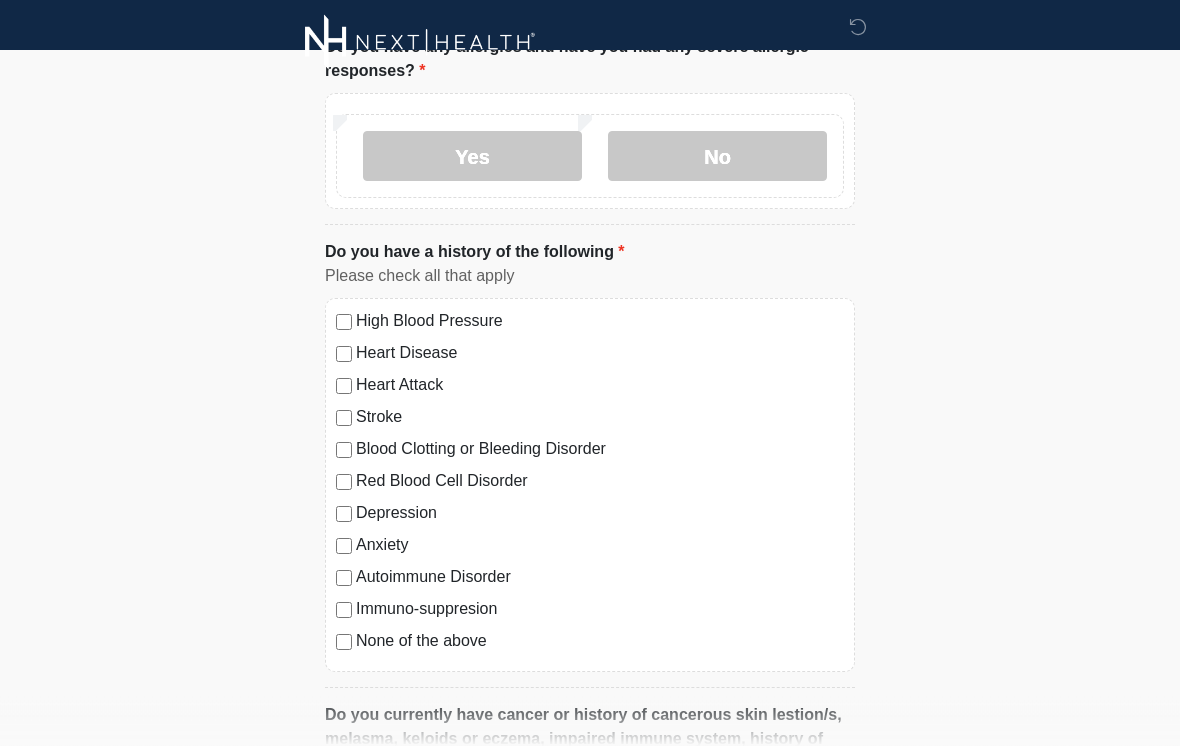 click on "None of the above" at bounding box center (600, 642) 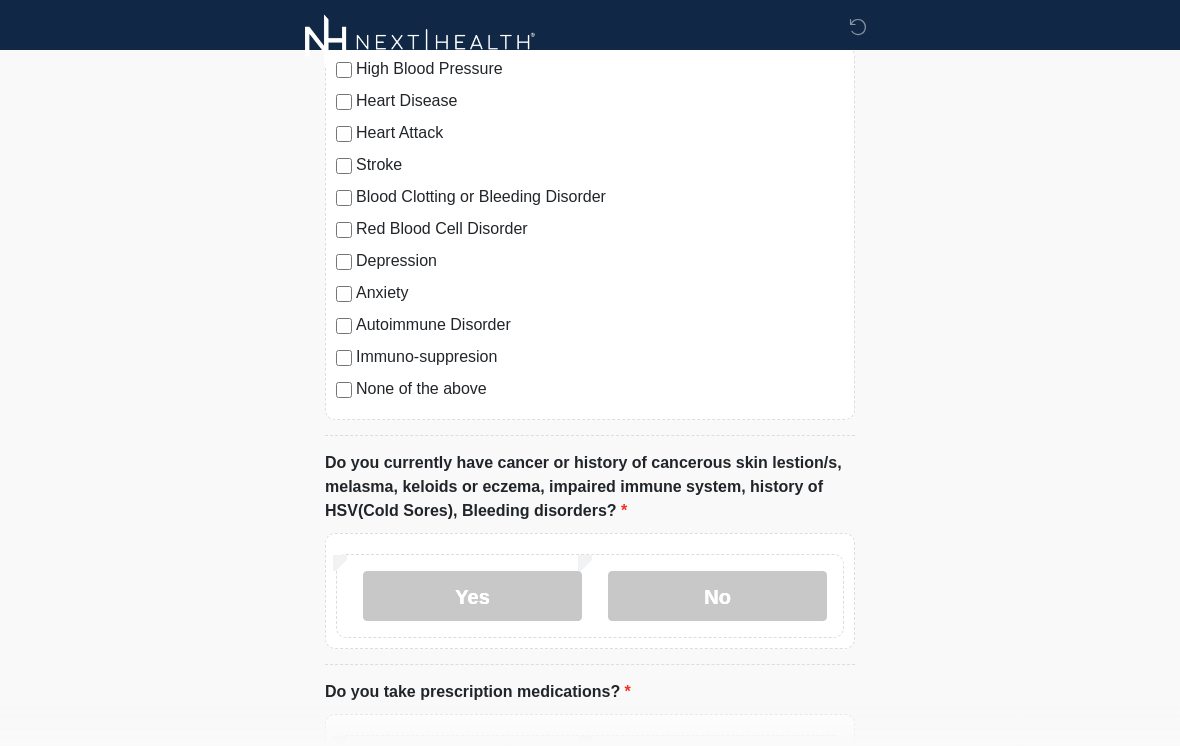 scroll, scrollTop: 758, scrollLeft: 0, axis: vertical 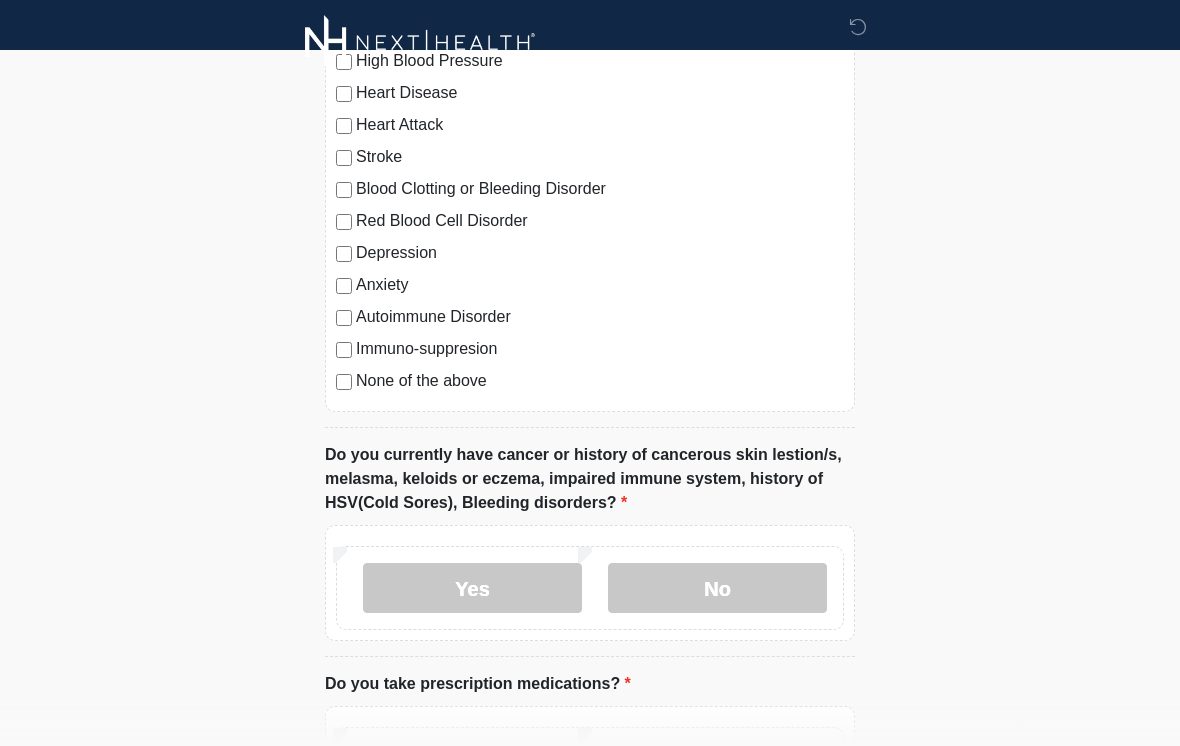 click on "No" at bounding box center [717, 588] 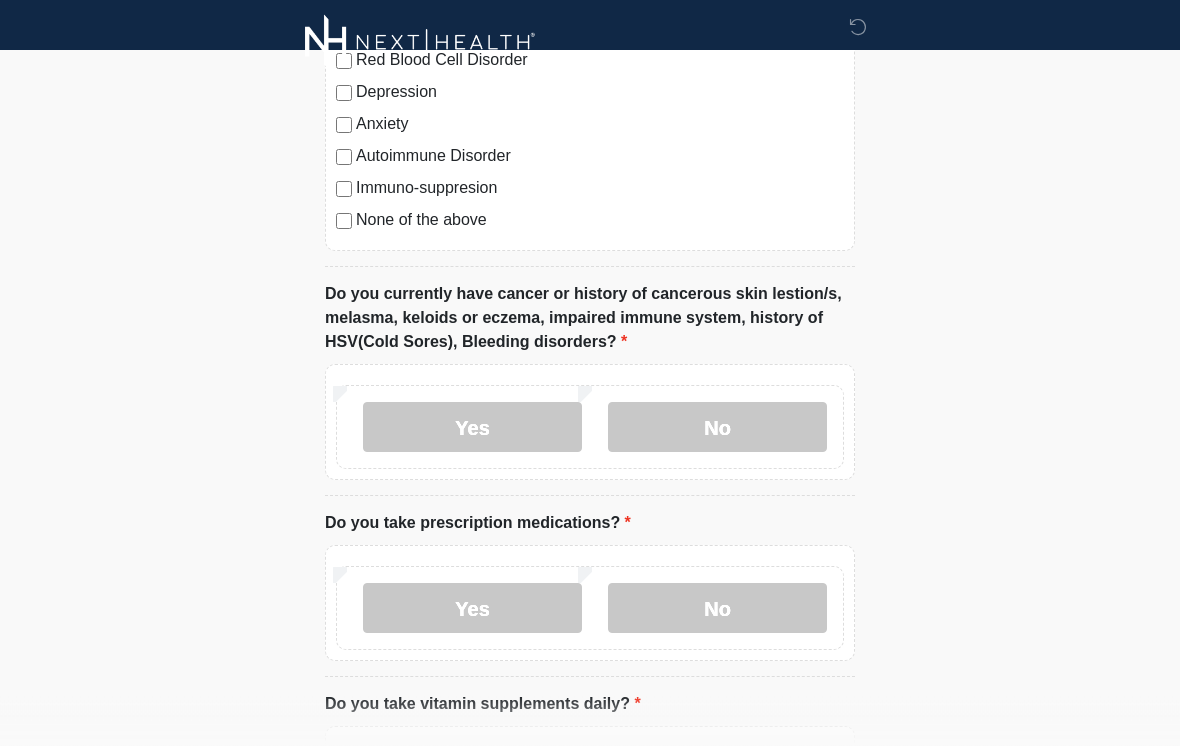 scroll, scrollTop: 924, scrollLeft: 0, axis: vertical 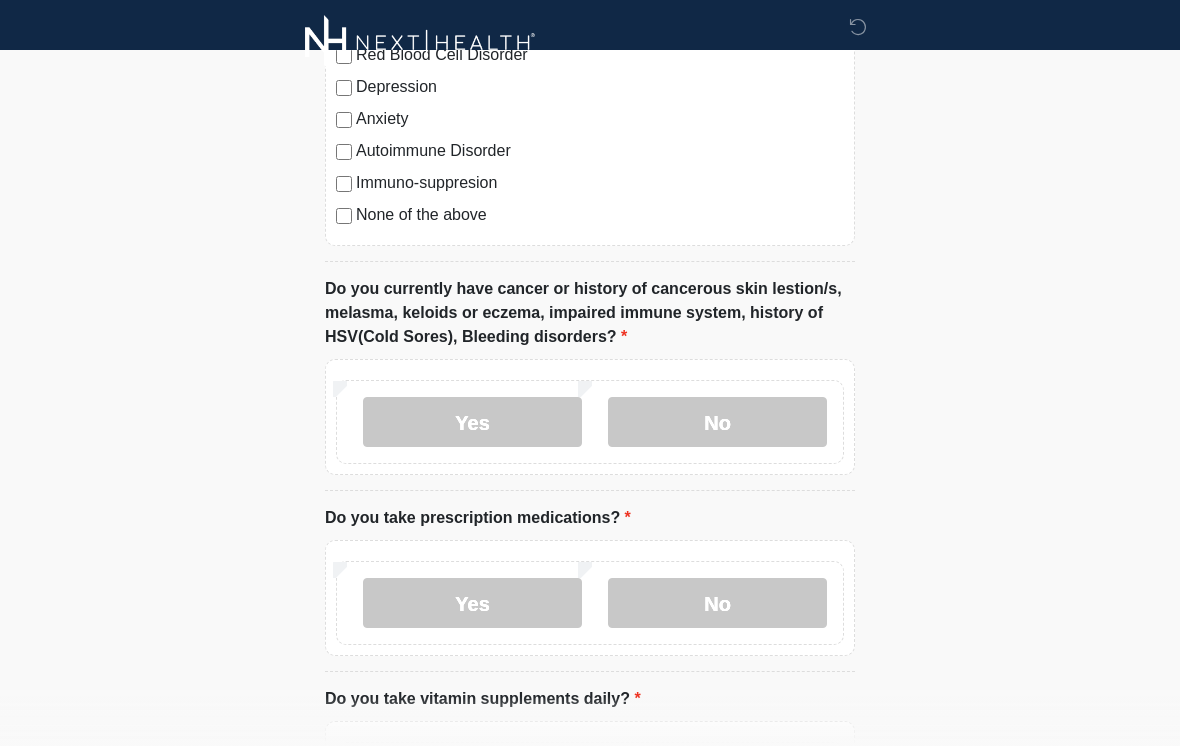 click on "Yes" at bounding box center (472, 603) 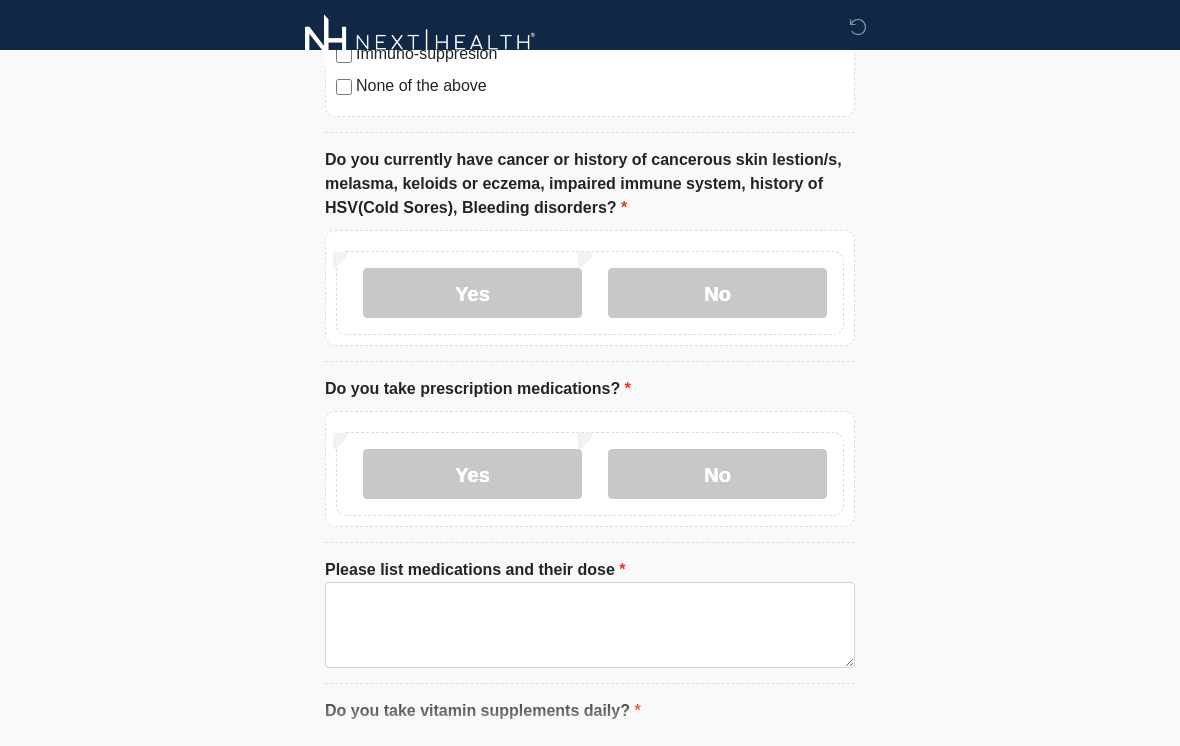 scroll, scrollTop: 1069, scrollLeft: 0, axis: vertical 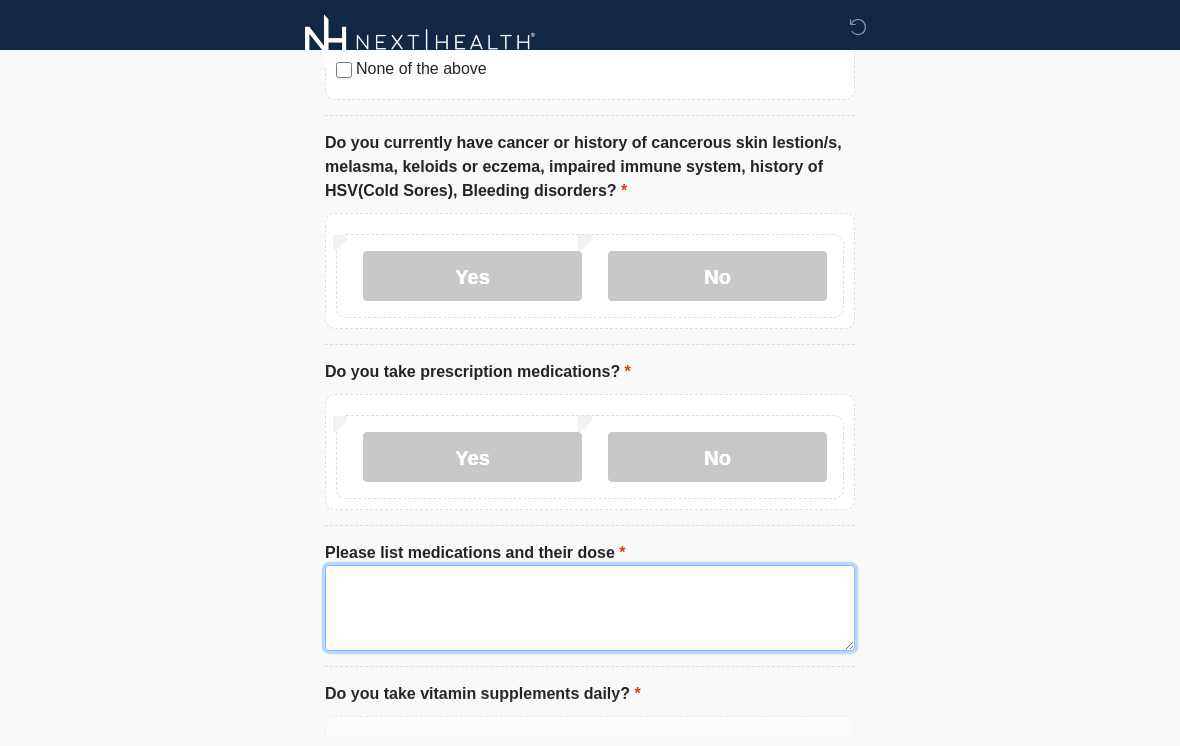 click on "Please list medications and their dose" at bounding box center [590, 609] 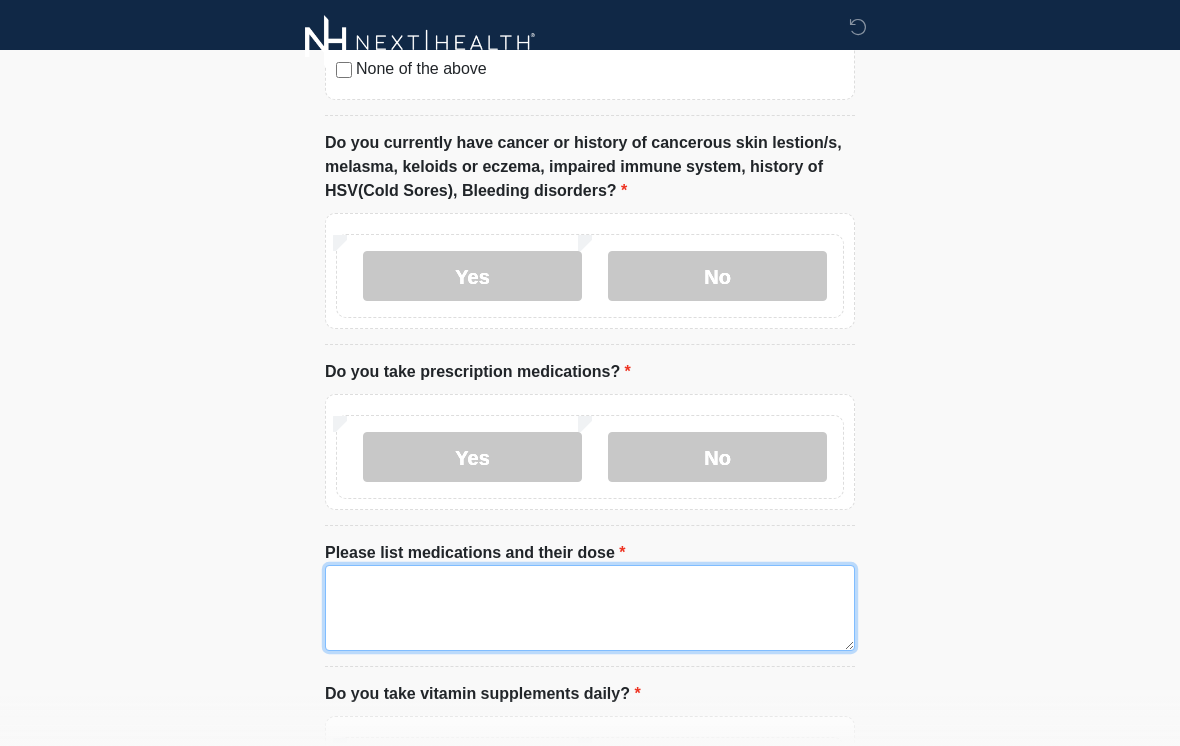 scroll, scrollTop: 1075, scrollLeft: 0, axis: vertical 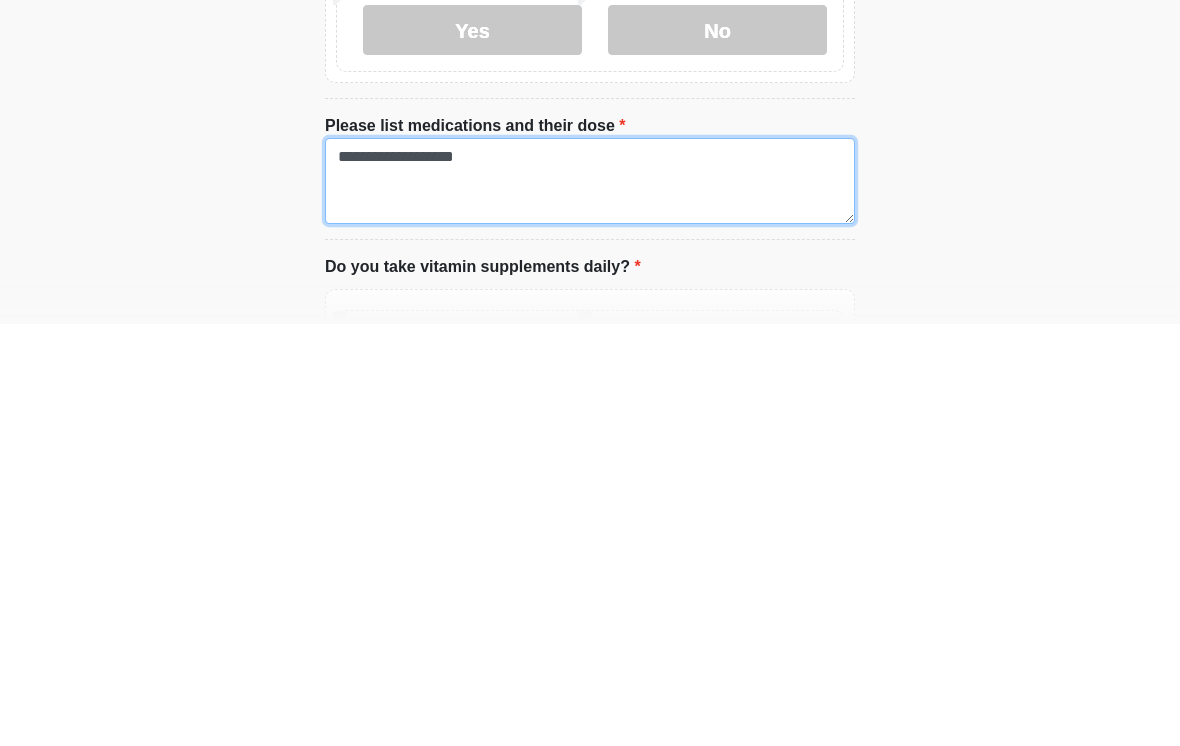 click on "**********" at bounding box center [590, 603] 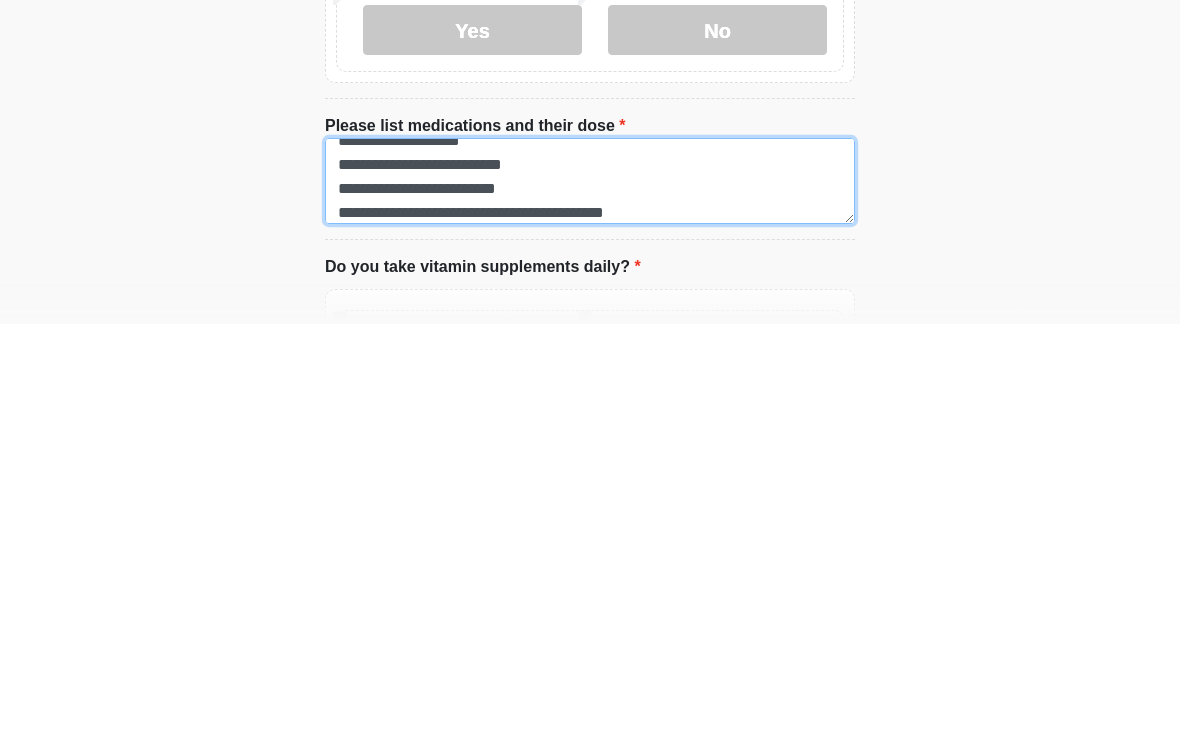 scroll, scrollTop: 70, scrollLeft: 0, axis: vertical 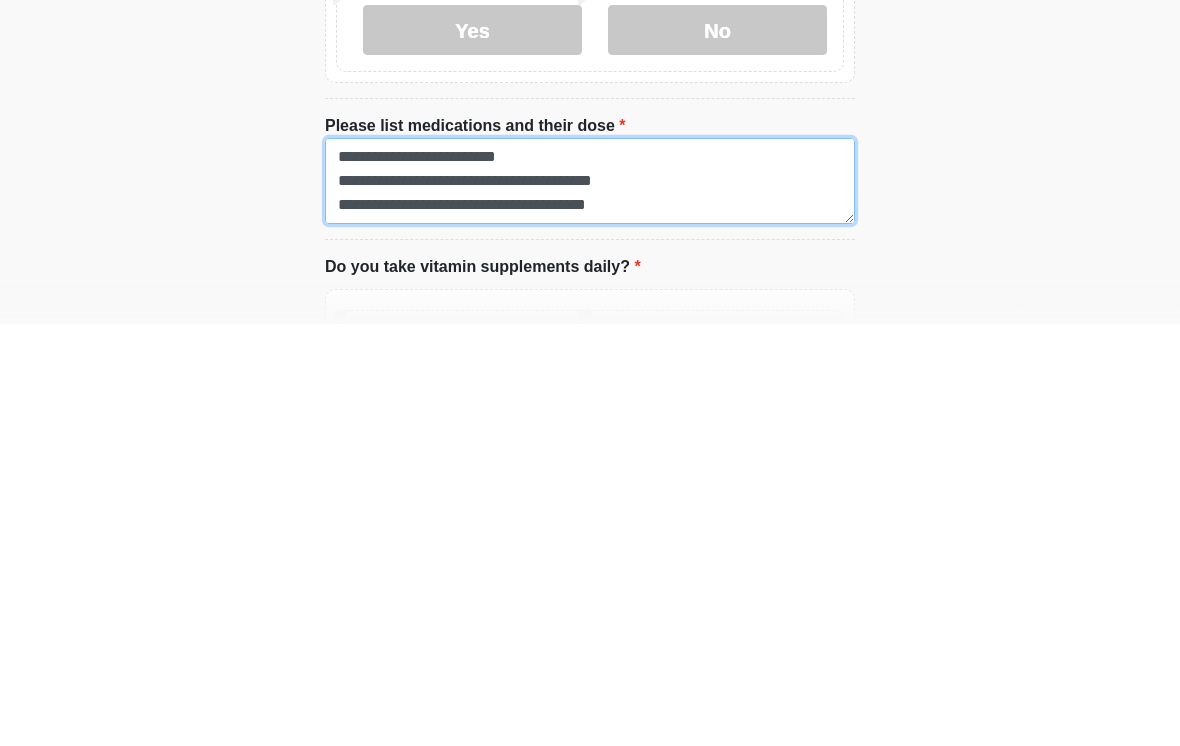 click on "**********" at bounding box center (590, 603) 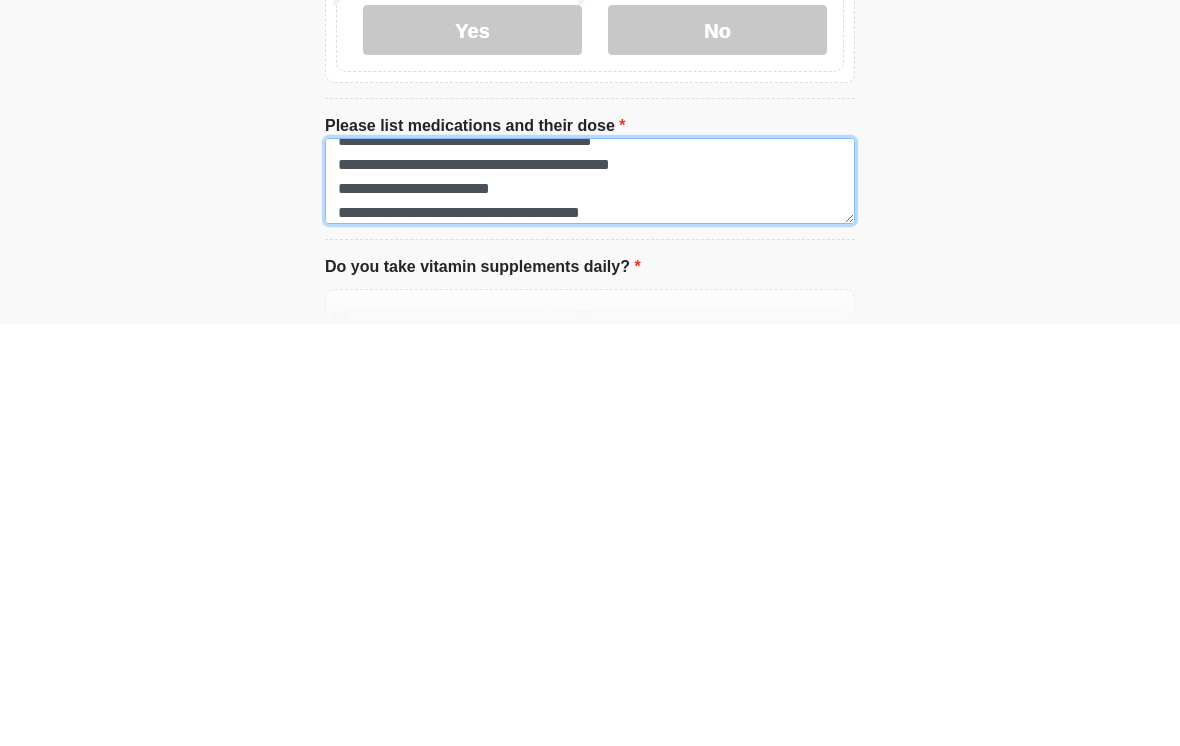 scroll, scrollTop: 142, scrollLeft: 0, axis: vertical 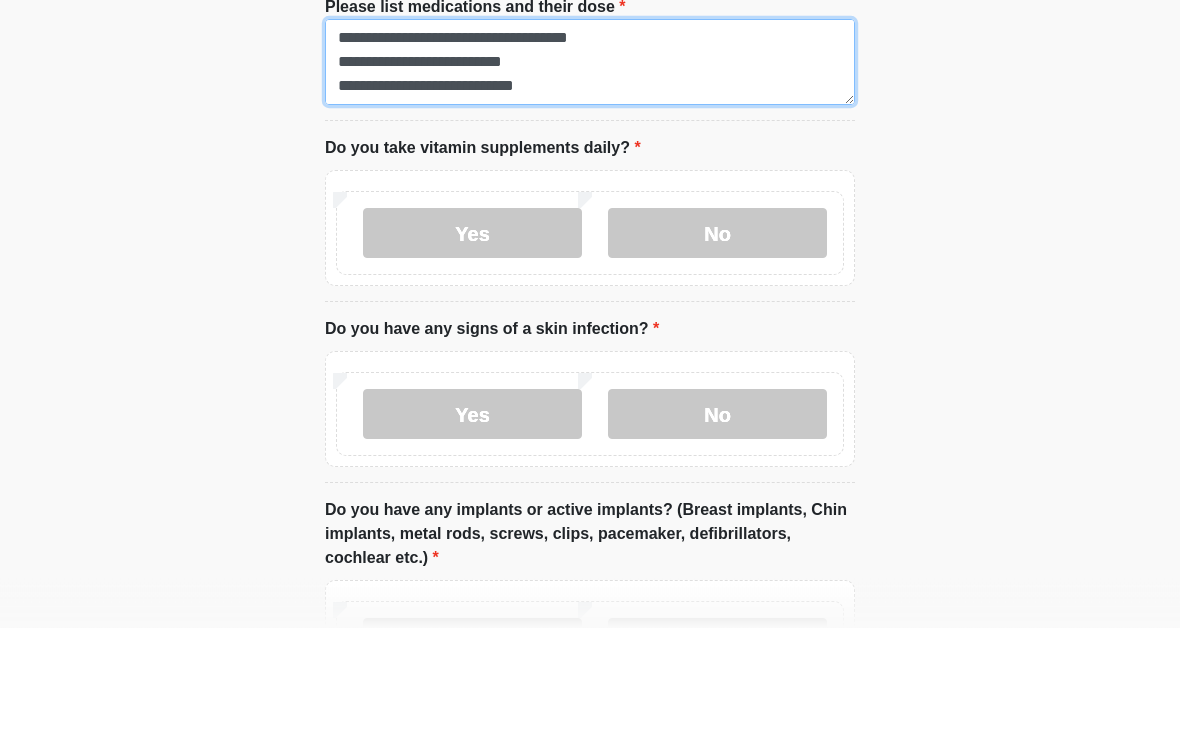 type on "**********" 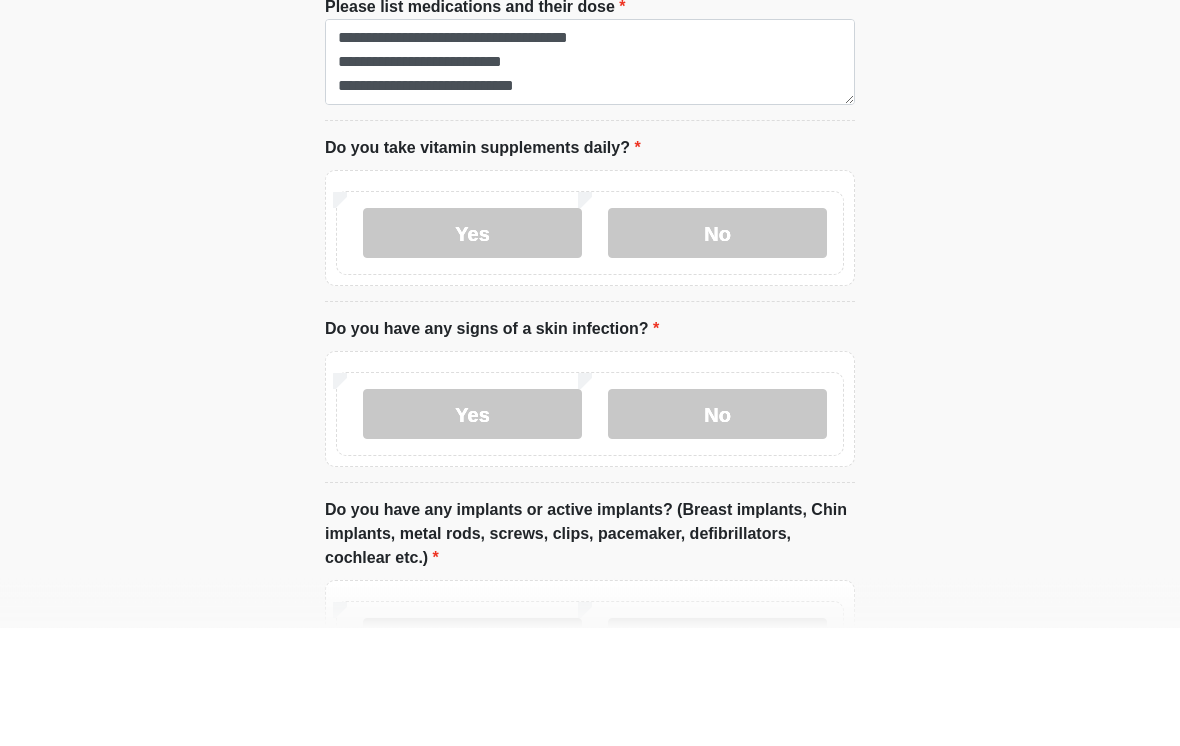 click on "No" at bounding box center [717, 352] 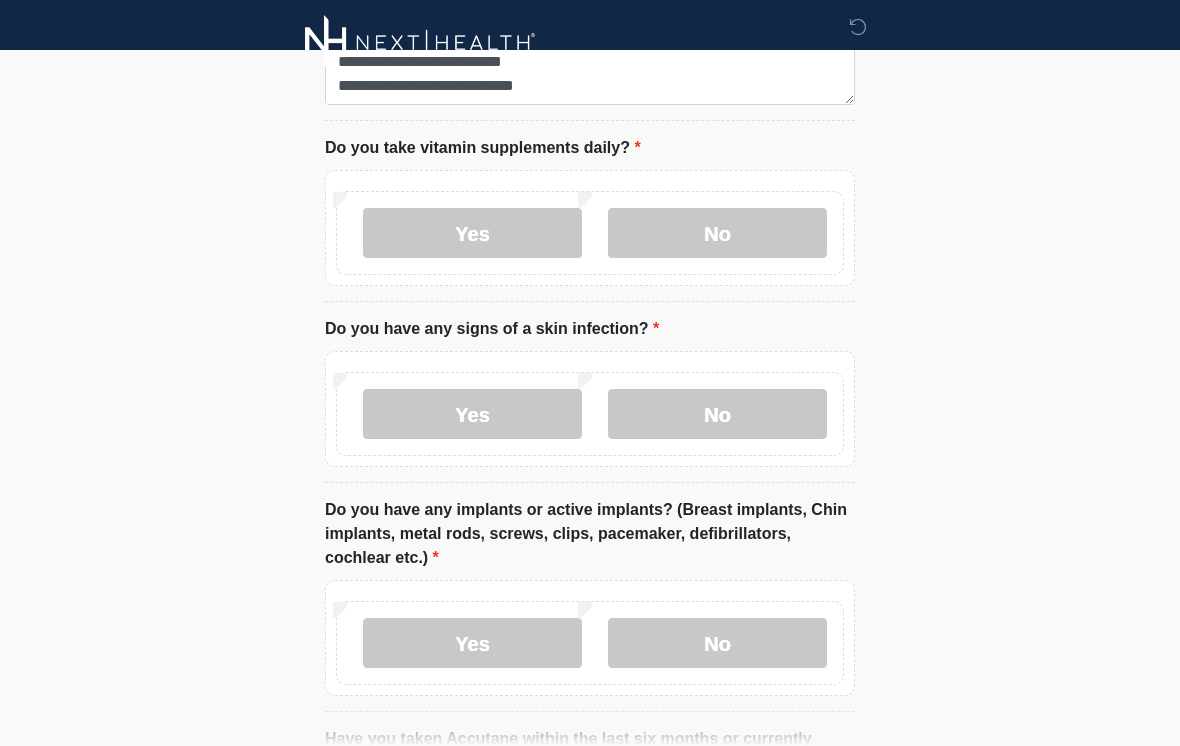 click on "No" at bounding box center [717, 414] 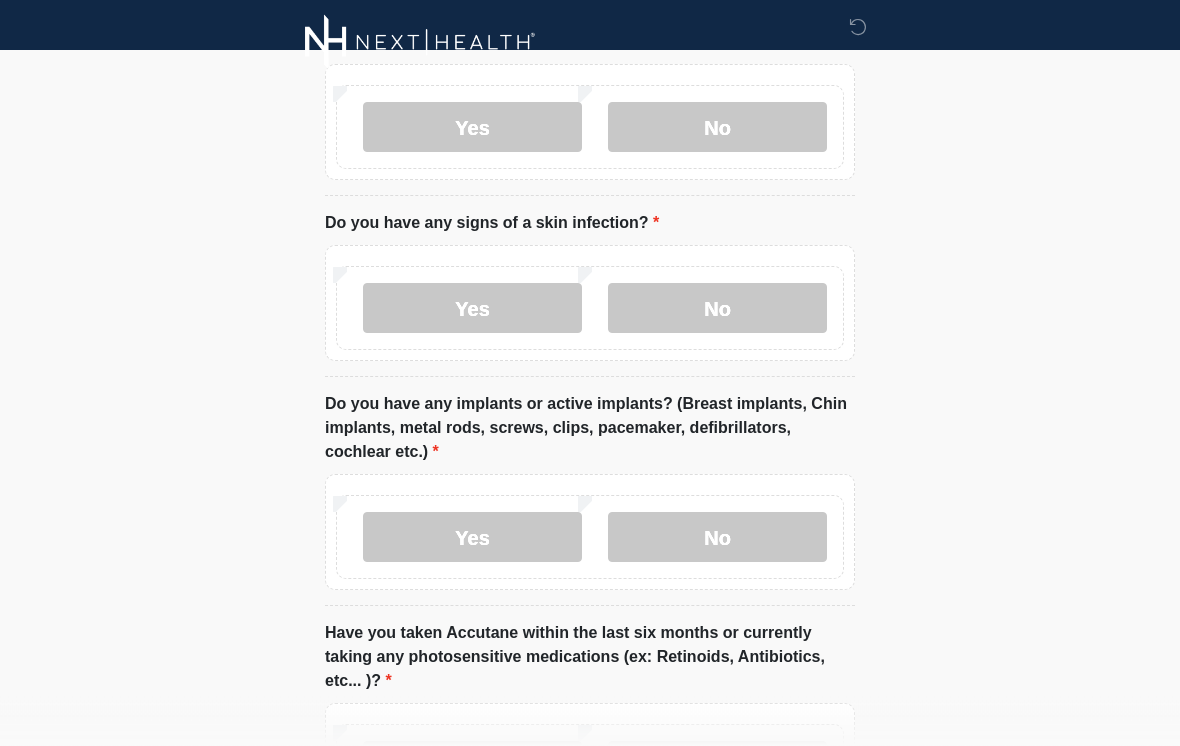 scroll, scrollTop: 1722, scrollLeft: 0, axis: vertical 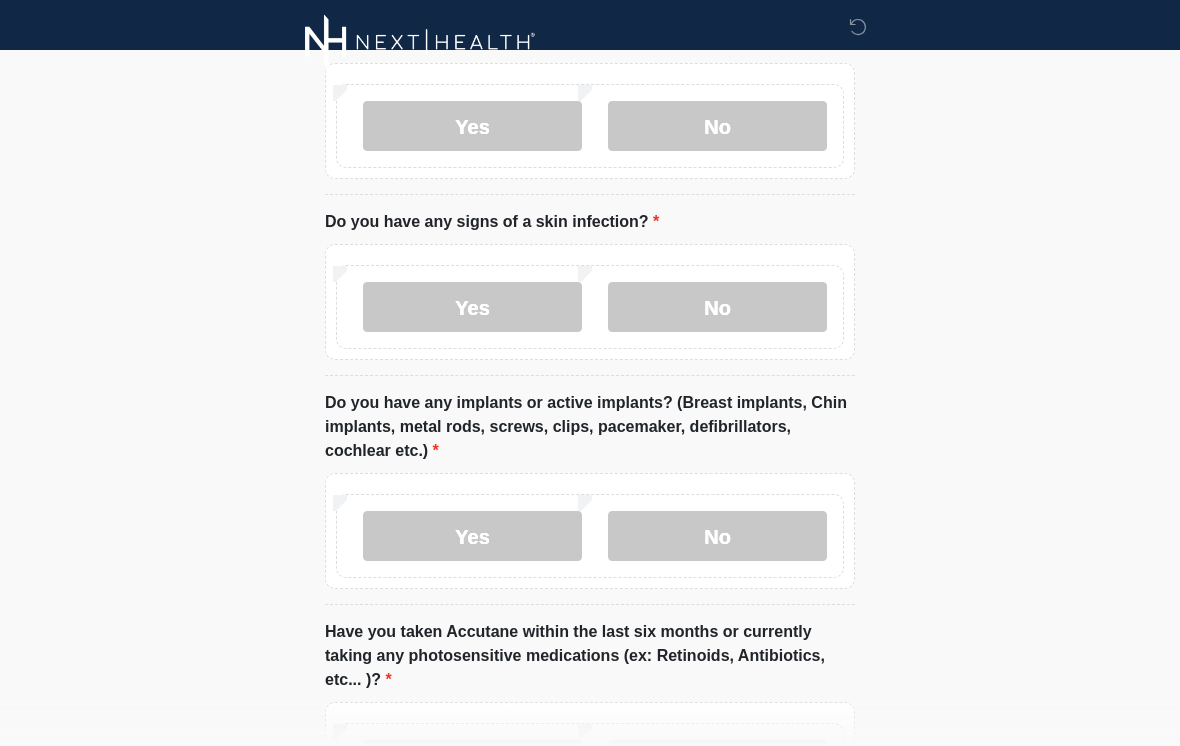click on "No" at bounding box center (717, 537) 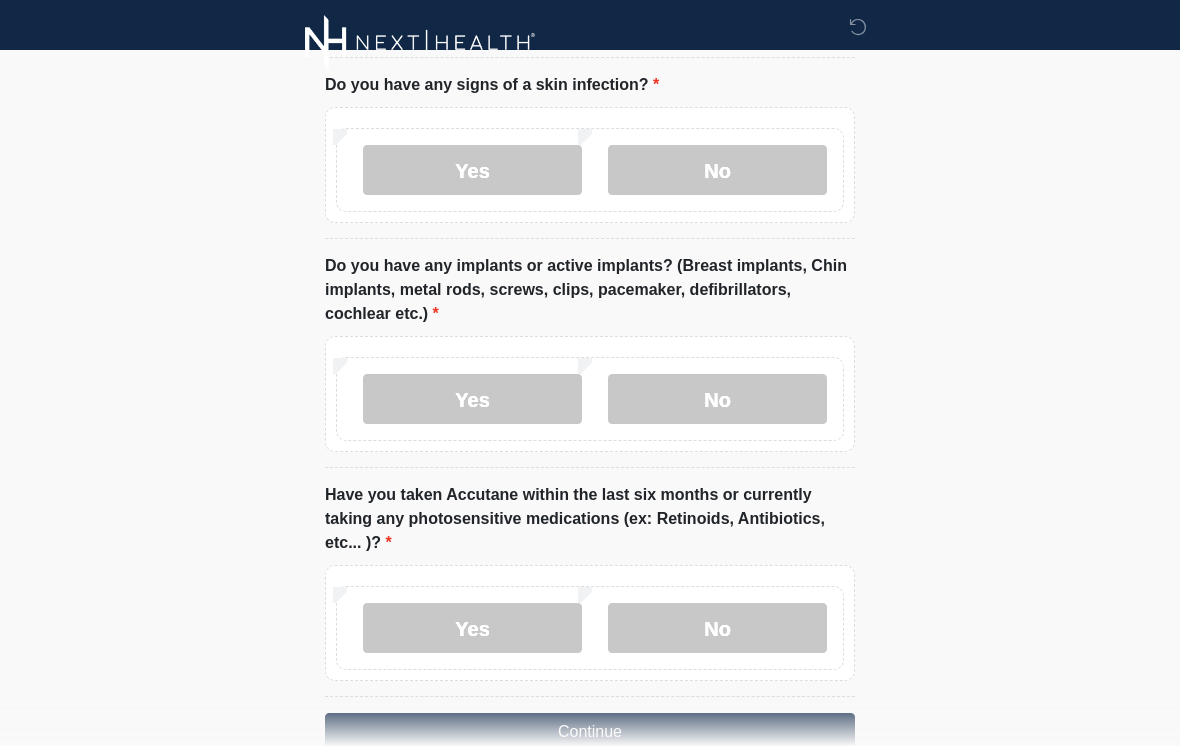 scroll, scrollTop: 1873, scrollLeft: 0, axis: vertical 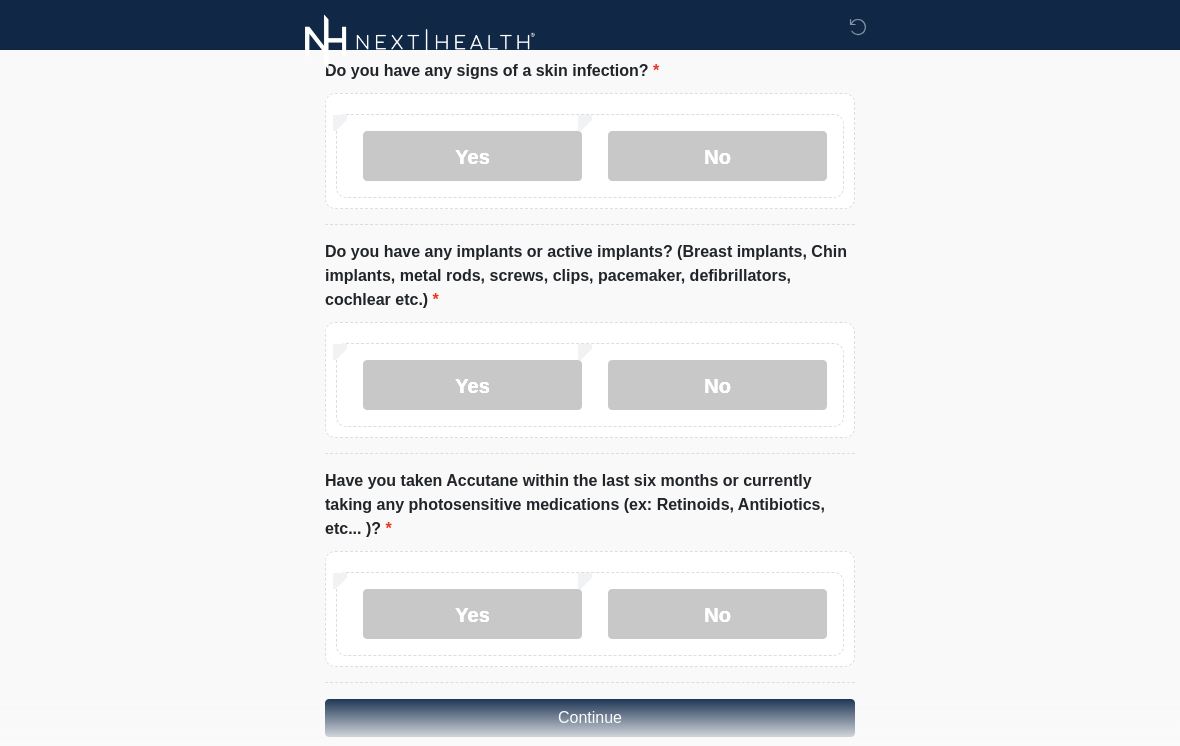 click on "No" at bounding box center (717, 615) 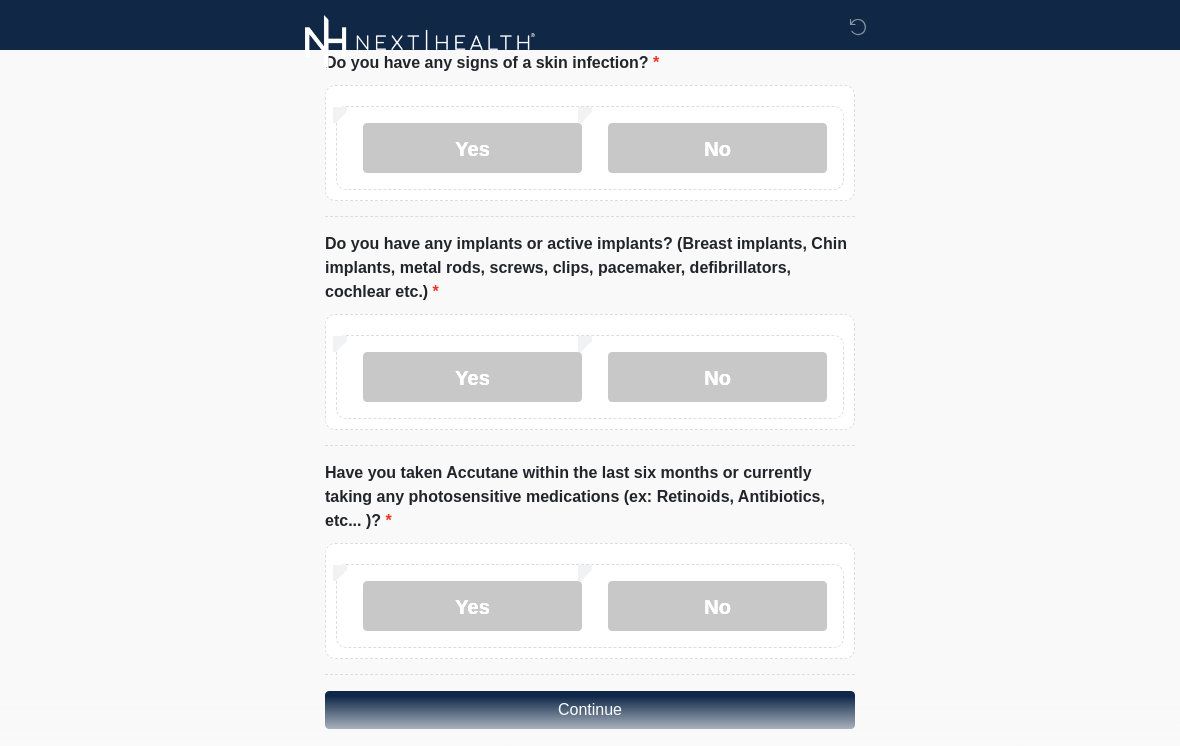 scroll, scrollTop: 1937, scrollLeft: 0, axis: vertical 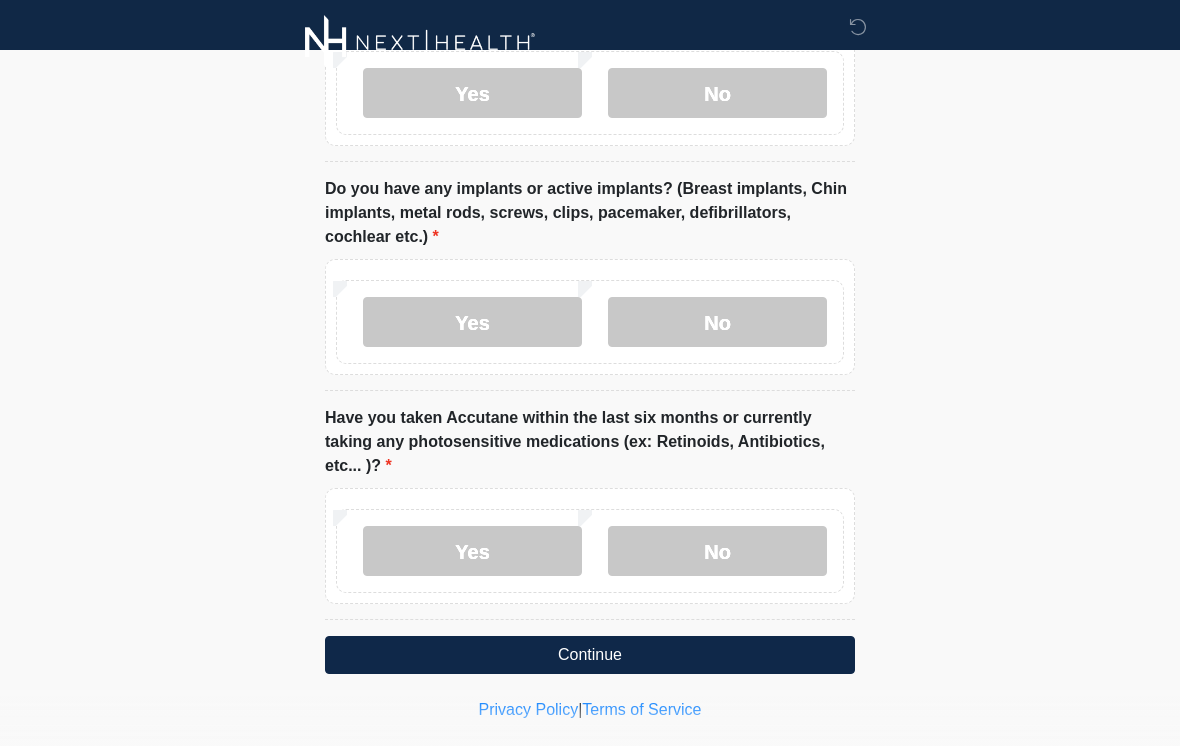 click on "Continue" at bounding box center [590, 655] 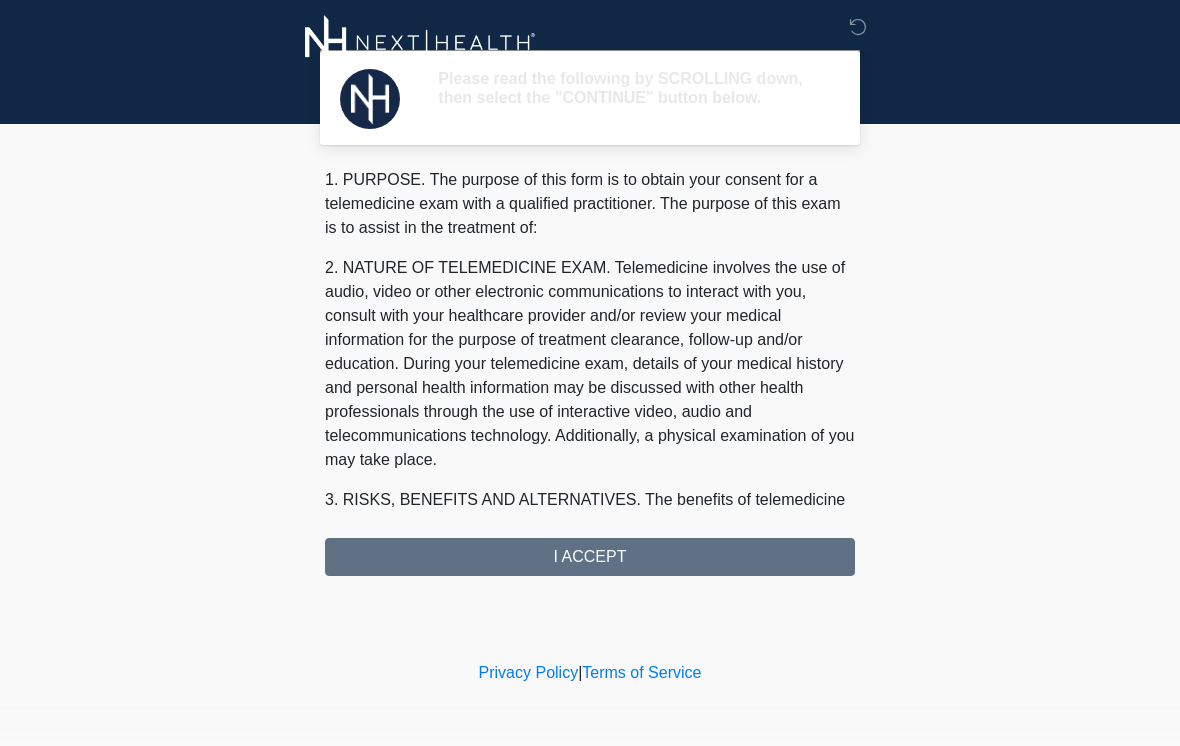 scroll, scrollTop: 0, scrollLeft: 0, axis: both 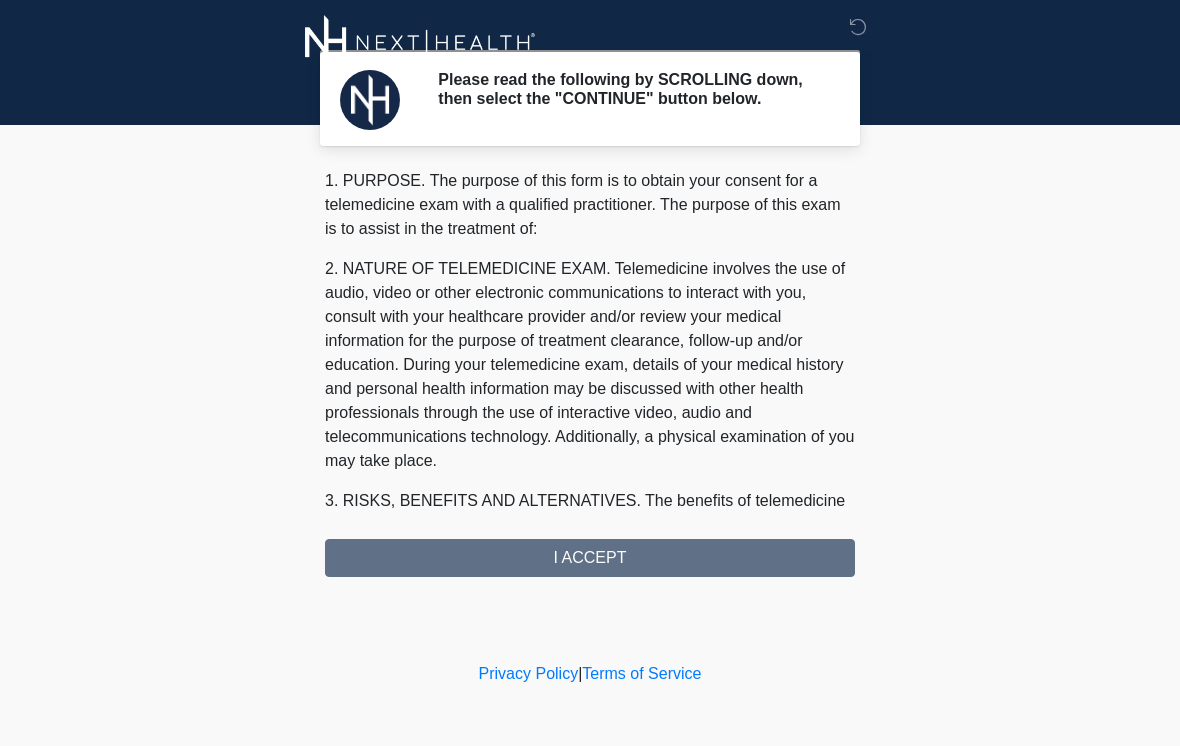 click on "1. PURPOSE. The purpose of this form is to obtain your consent for a telemedicine exam with a qualified practitioner. The purpose of this exam is to assist in the treatment of:  2. NATURE OF TELEMEDICINE EXAM. Telemedicine involves the use of audio, video or other electronic communications to interact with you, consult with your healthcare provider and/or review your medical information for the purpose of treatment clearance, follow-up and/or education. During your telemedicine exam, details of your medical history and personal health information may be discussed with other health professionals through the use of interactive video, audio and telecommunications technology. Additionally, a physical examination of you may take place. 4. HEALTHCARE INSTITUTION. Next-Health has medical and non-medical technical personnel who may participate in the telemedicine exam to aid in the audio/video link with the qualified practitioner.  8. MANDATORY IN-STATE TELEHEALTH" at bounding box center (590, 373) 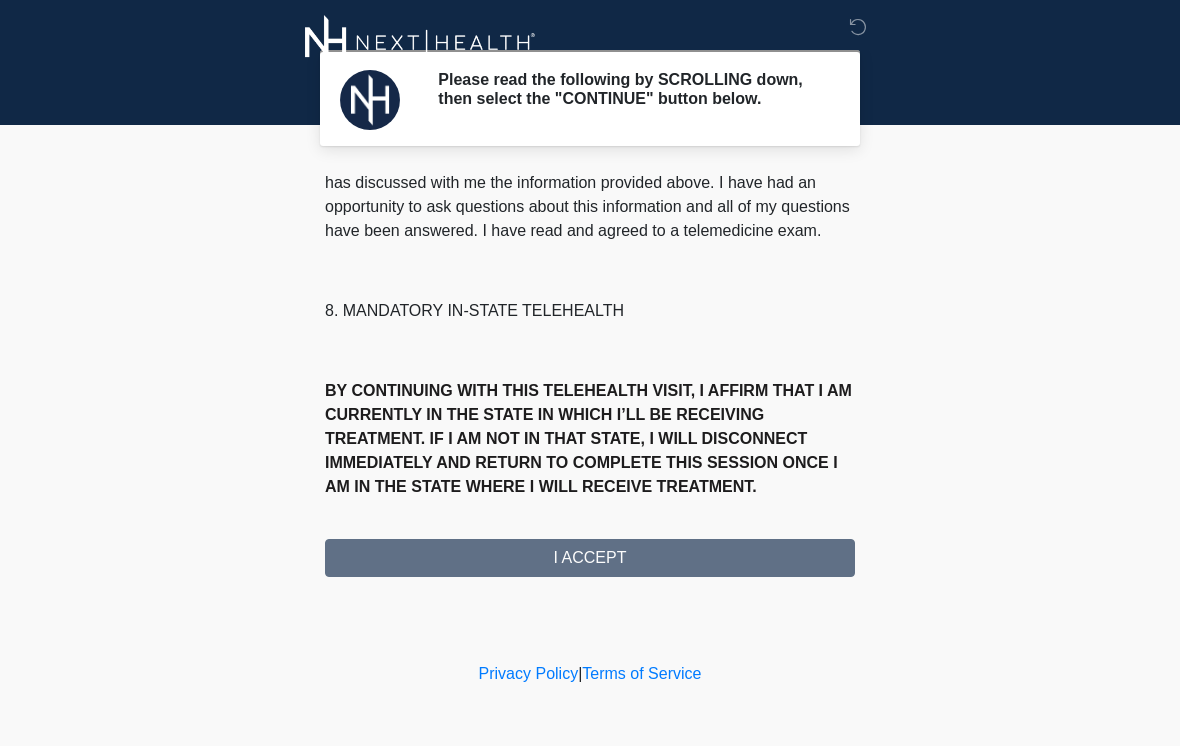 scroll, scrollTop: 934, scrollLeft: 0, axis: vertical 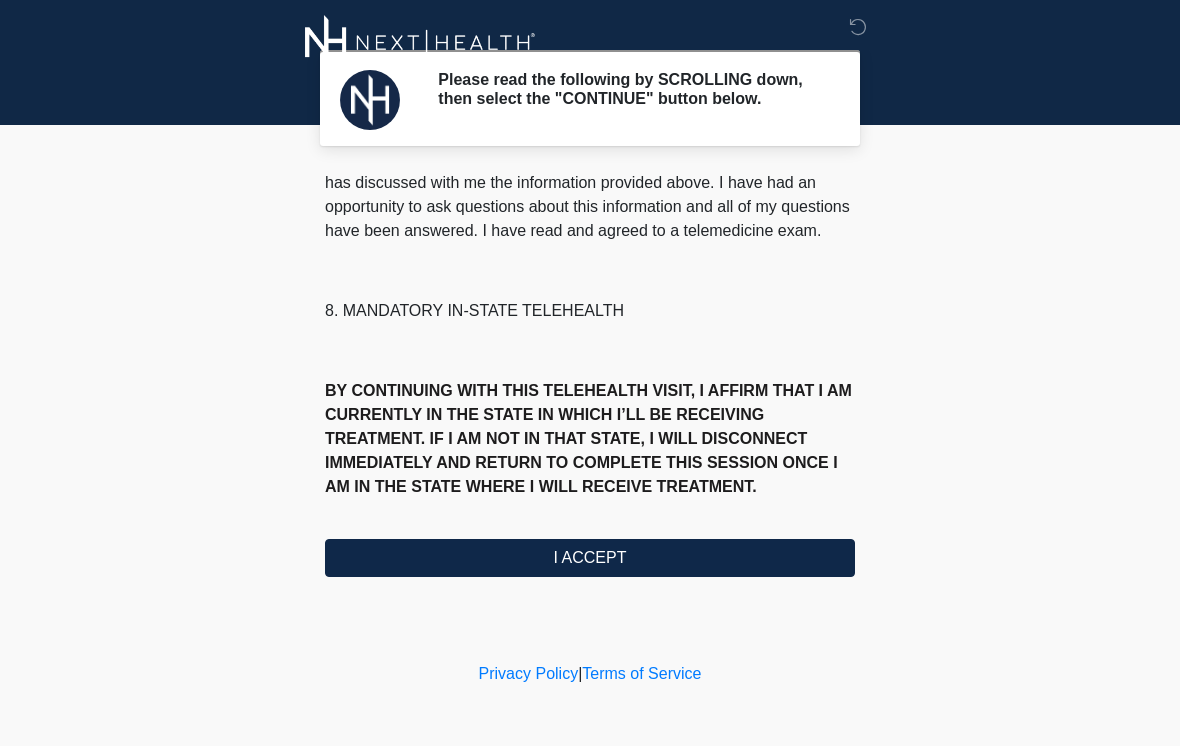 click on "I ACCEPT" at bounding box center [590, 558] 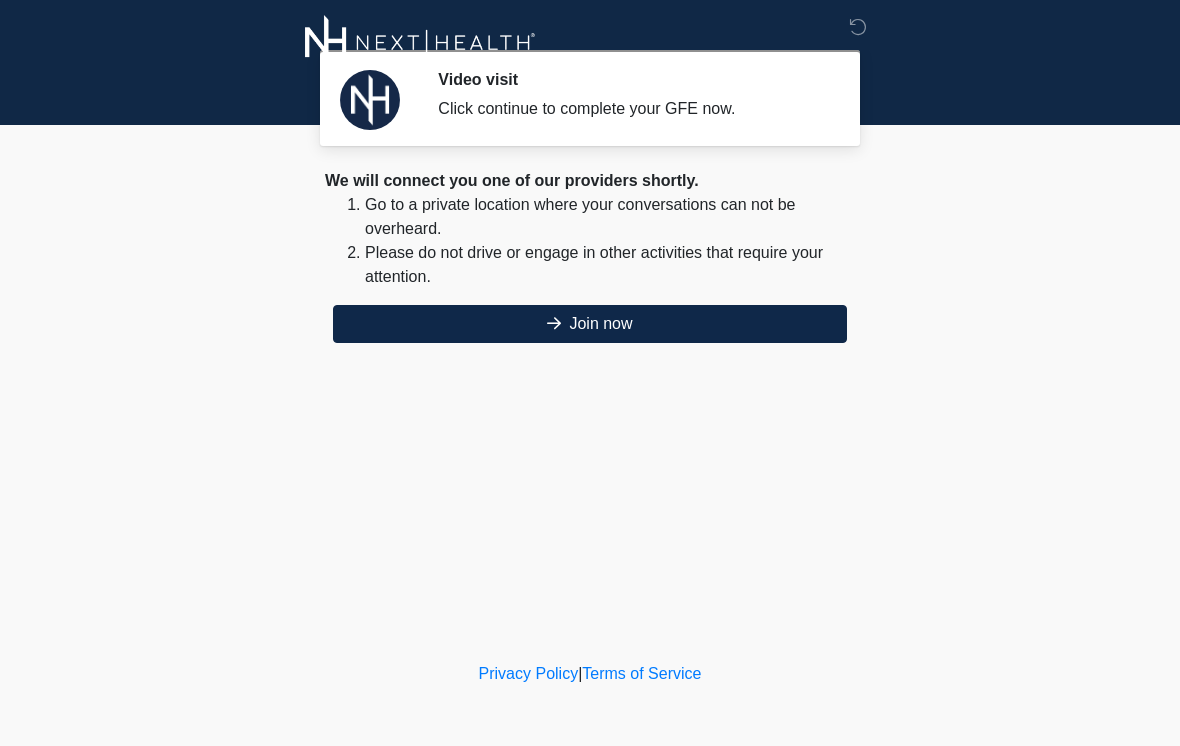 click on "Join now" at bounding box center (590, 324) 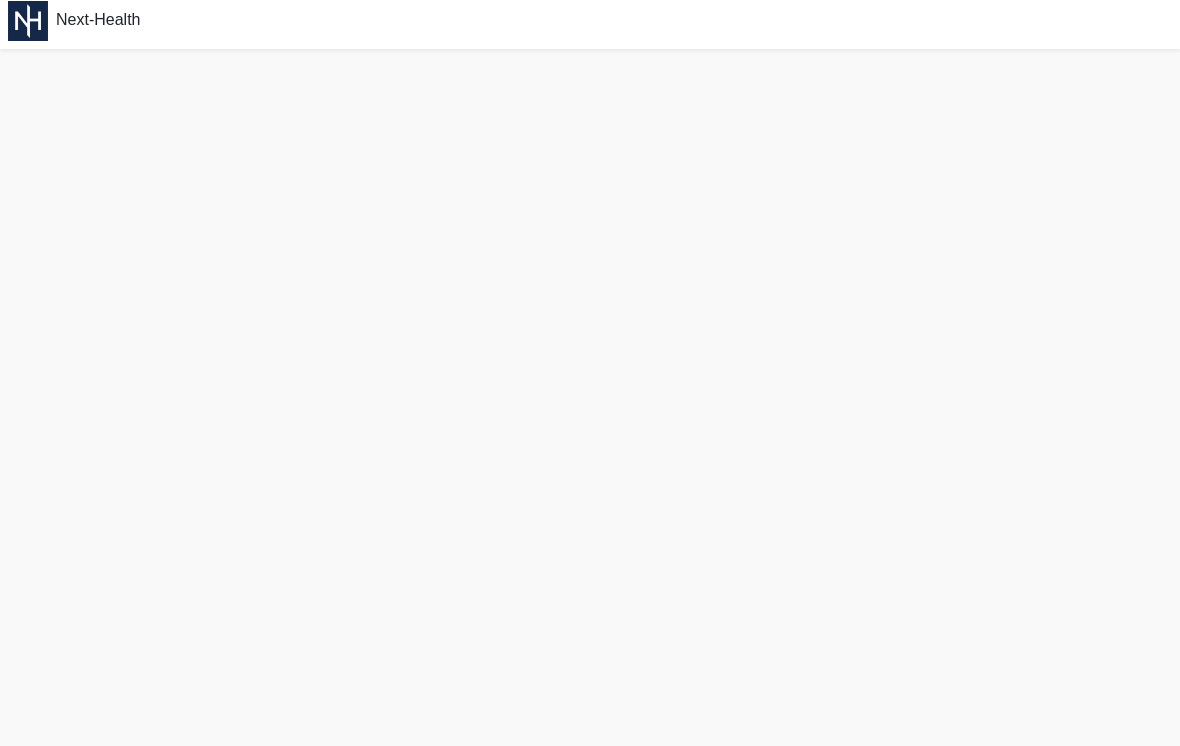 scroll, scrollTop: 9, scrollLeft: 0, axis: vertical 